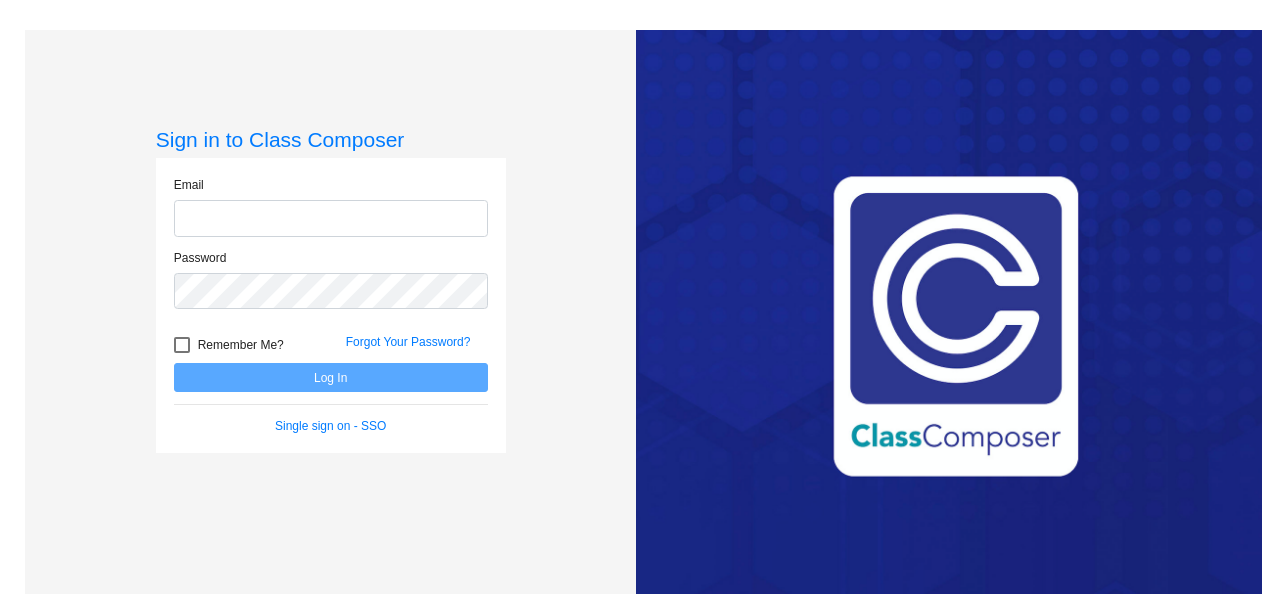 scroll, scrollTop: 0, scrollLeft: 0, axis: both 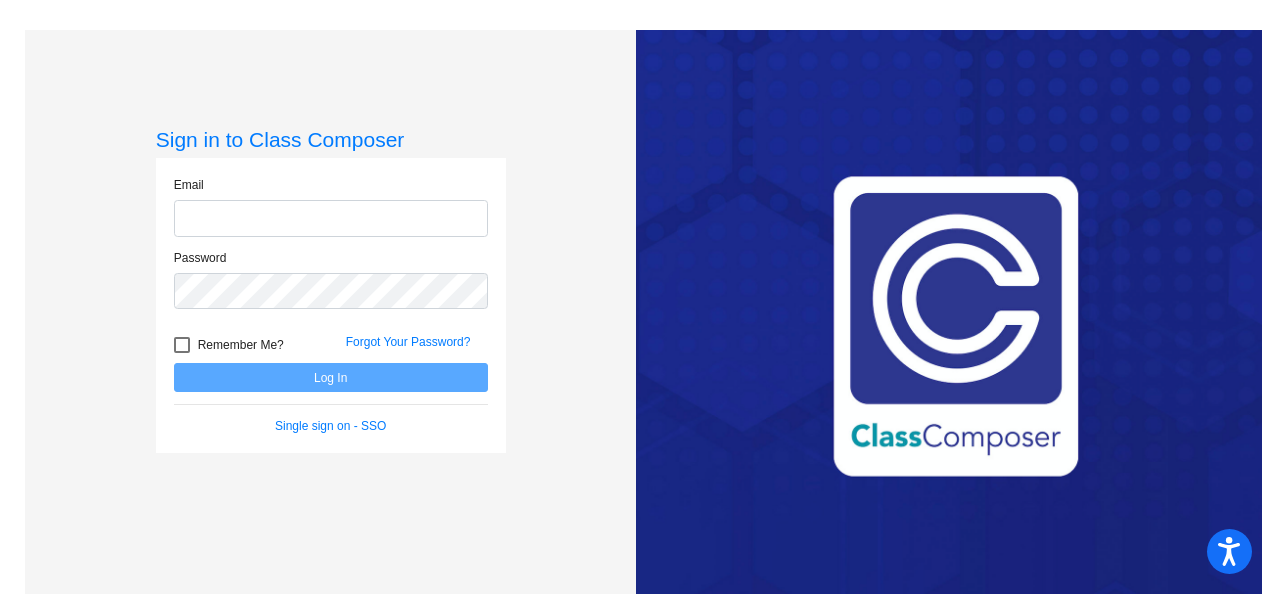 type on "[EMAIL]" 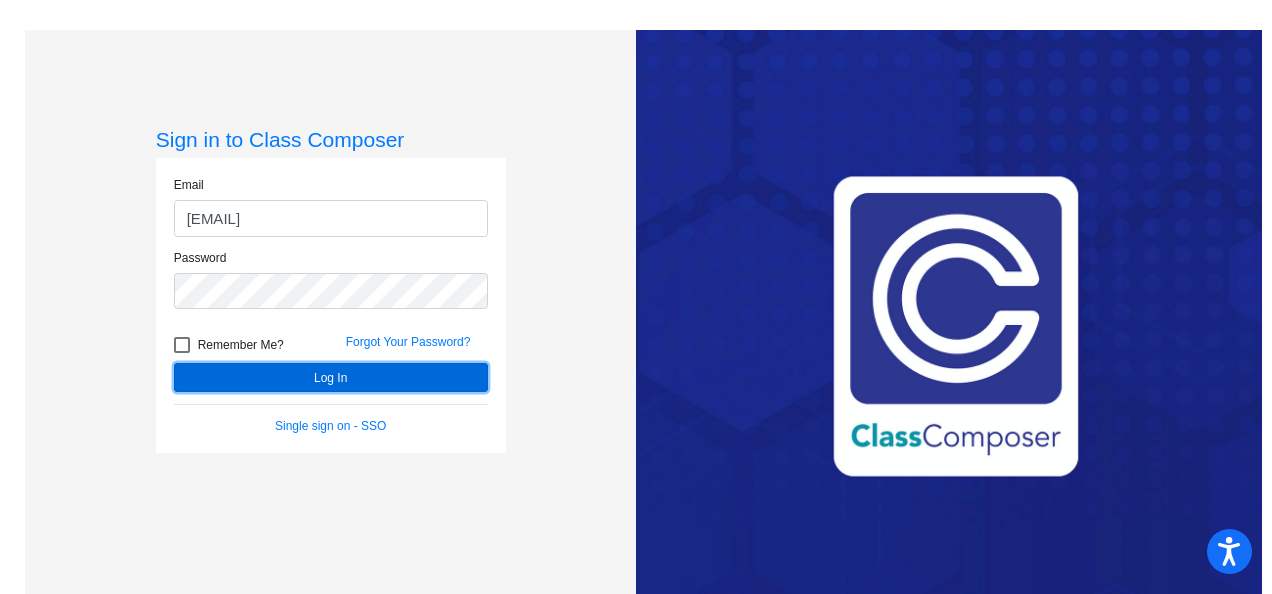click on "Log In" 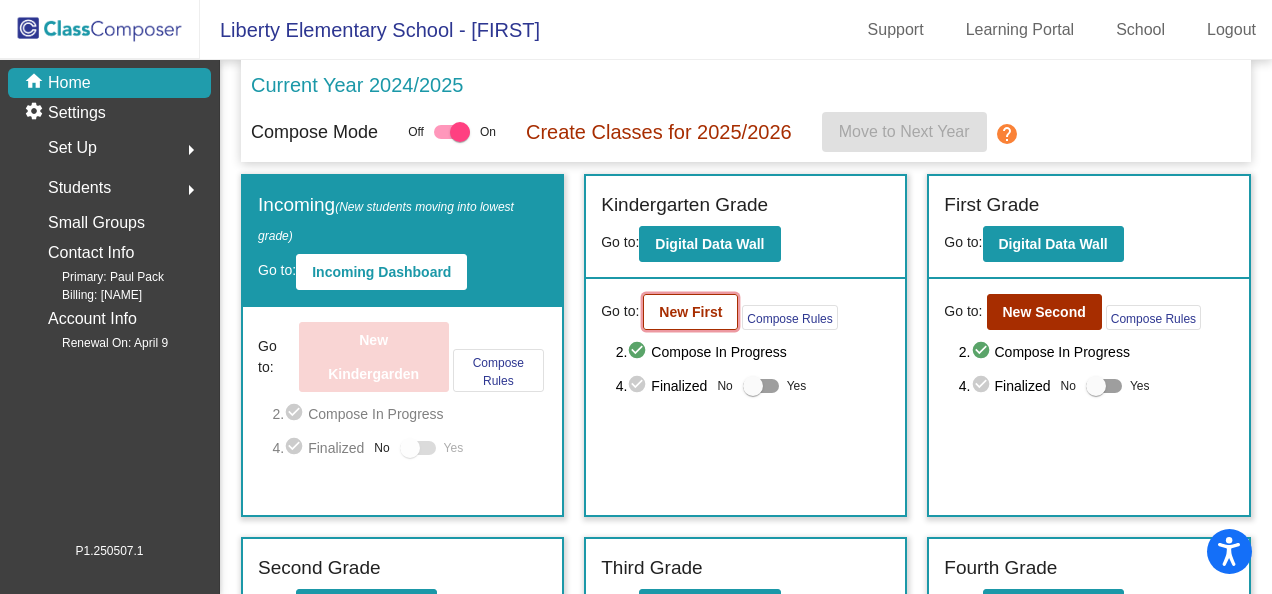 click on "New First" 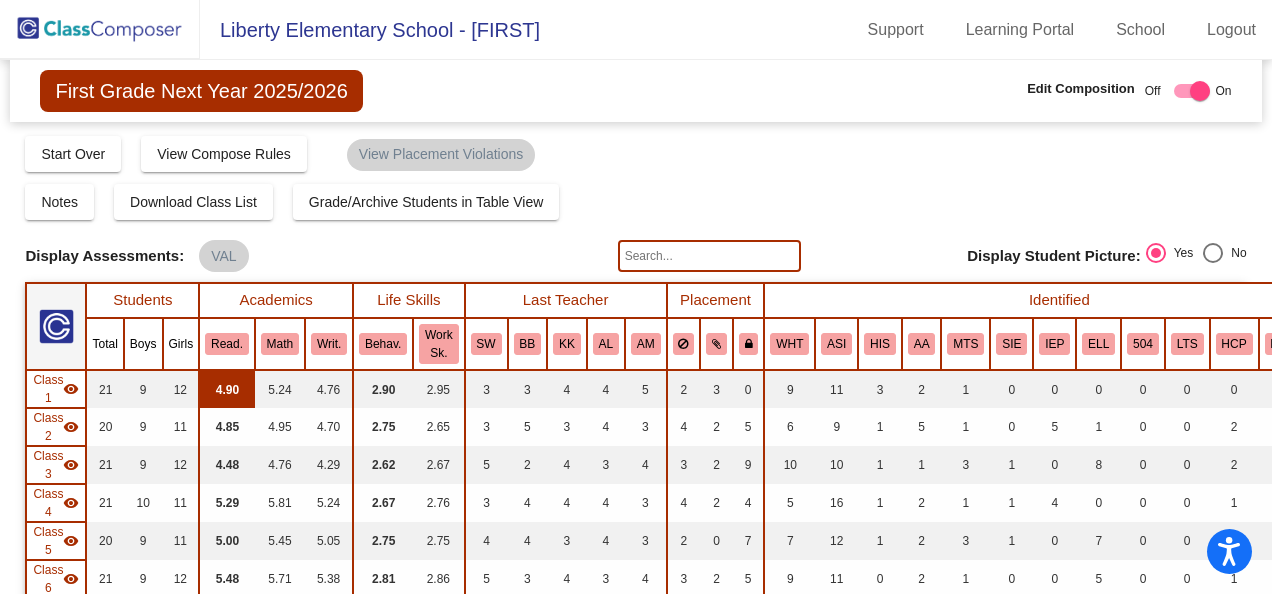 scroll, scrollTop: 300, scrollLeft: 0, axis: vertical 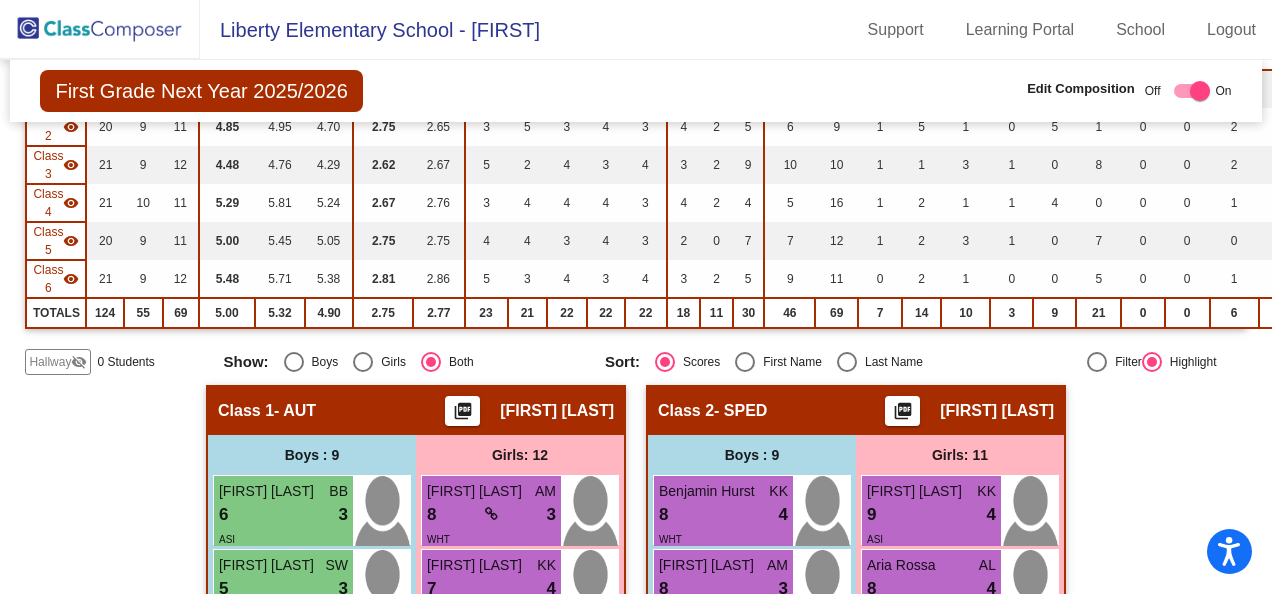 click on "visibility_off" 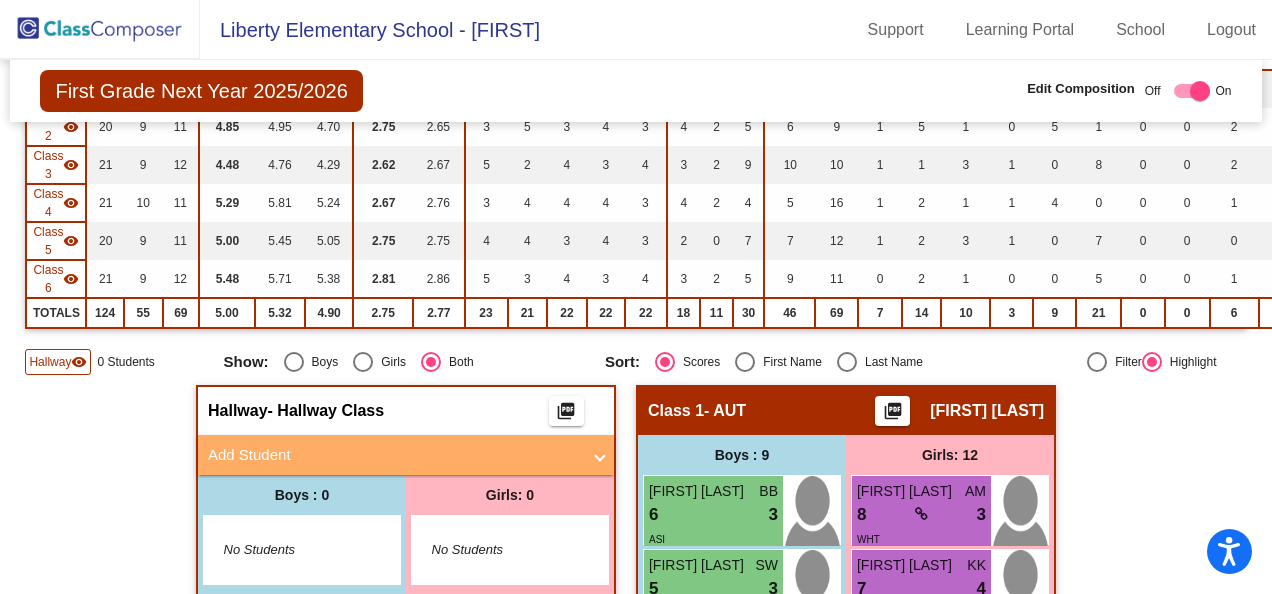 scroll, scrollTop: 400, scrollLeft: 0, axis: vertical 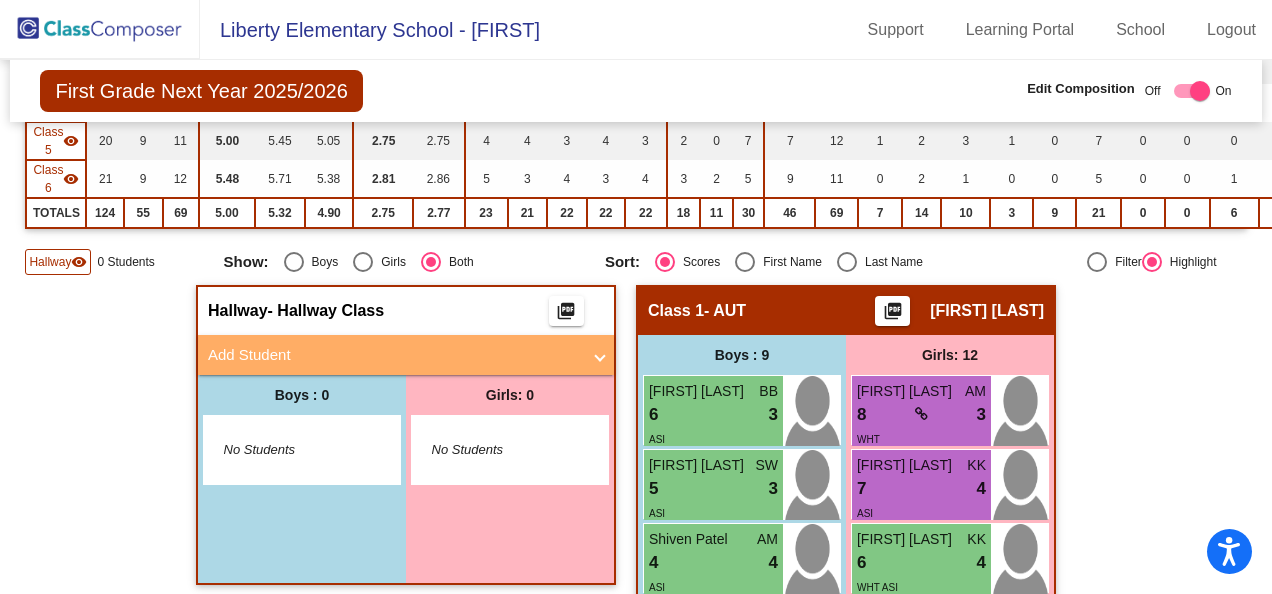 click on "Add Student" at bounding box center [406, 355] 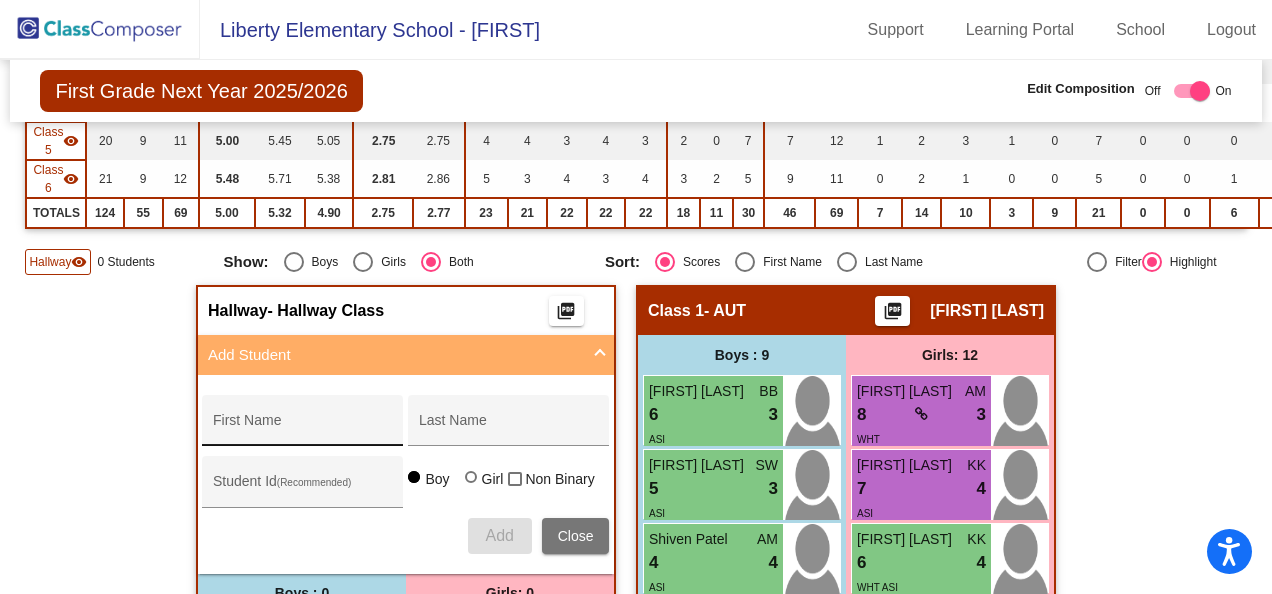 click on "First Name" at bounding box center [303, 426] 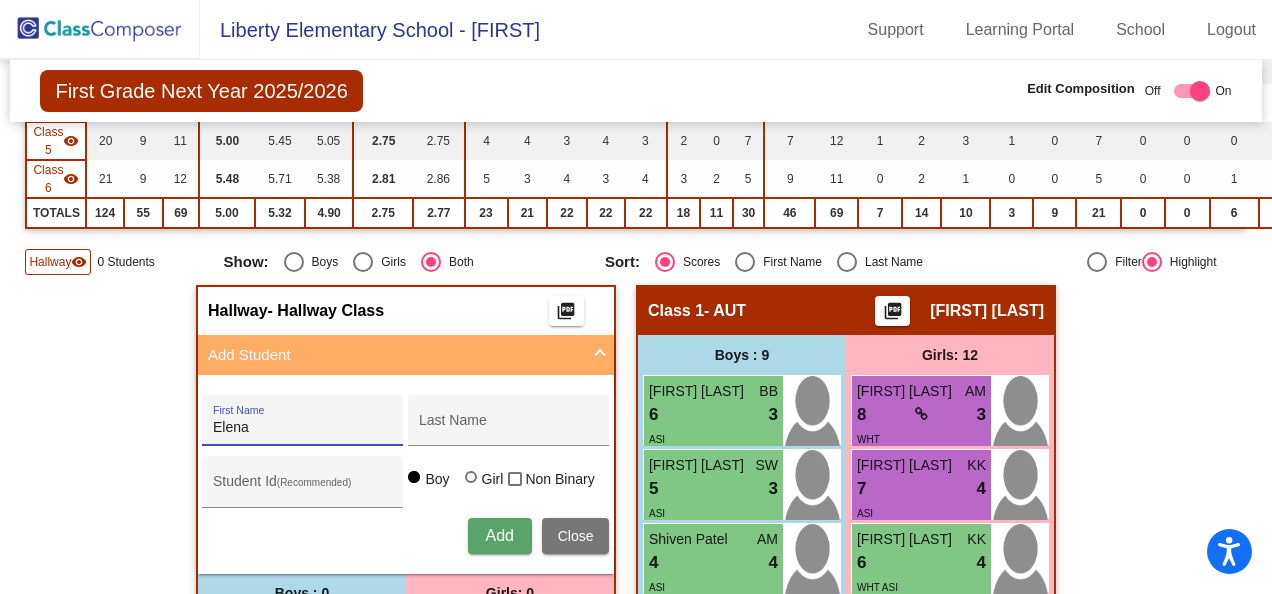 type on "Elena" 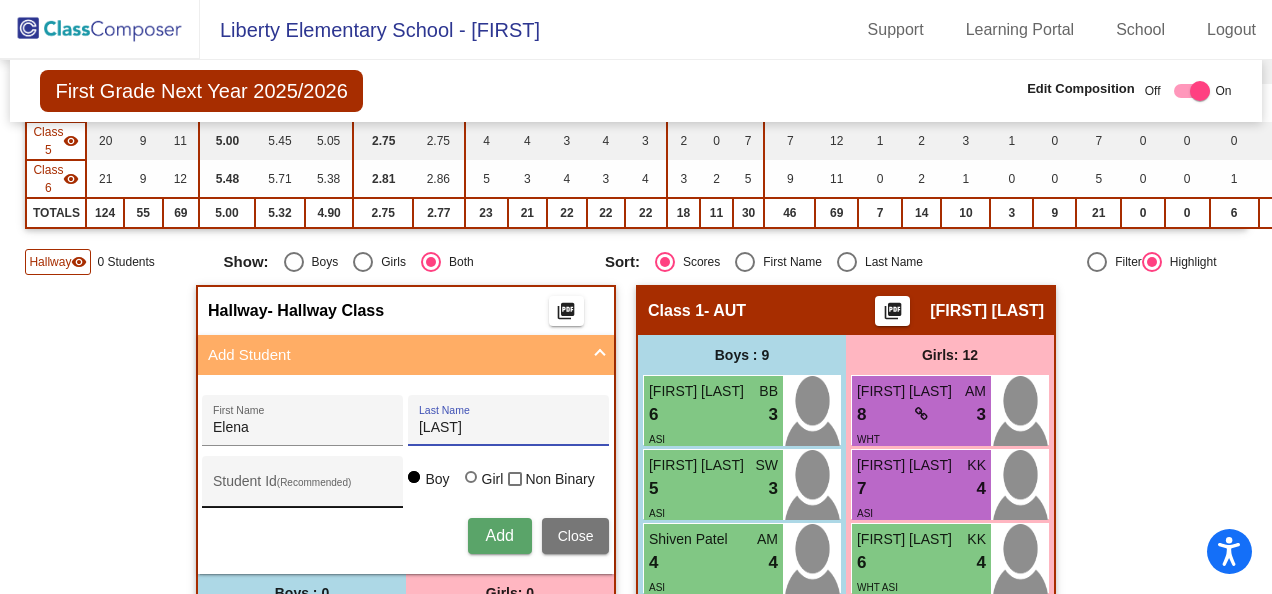 type on "[LAST]" 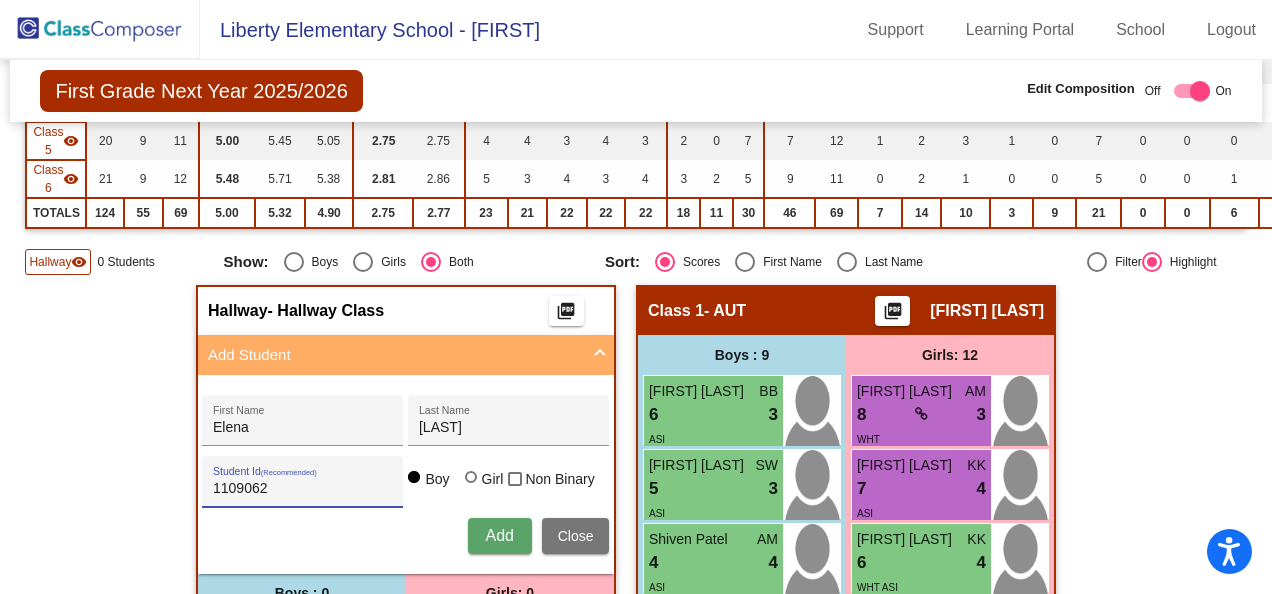 type on "1109062" 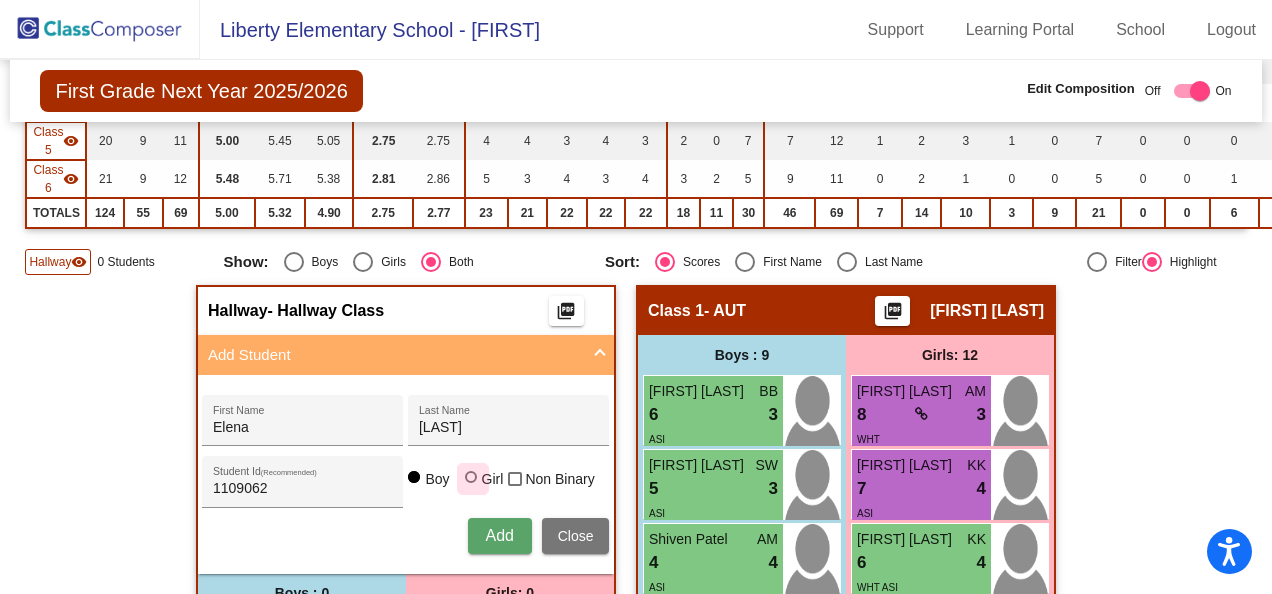click at bounding box center [471, 477] 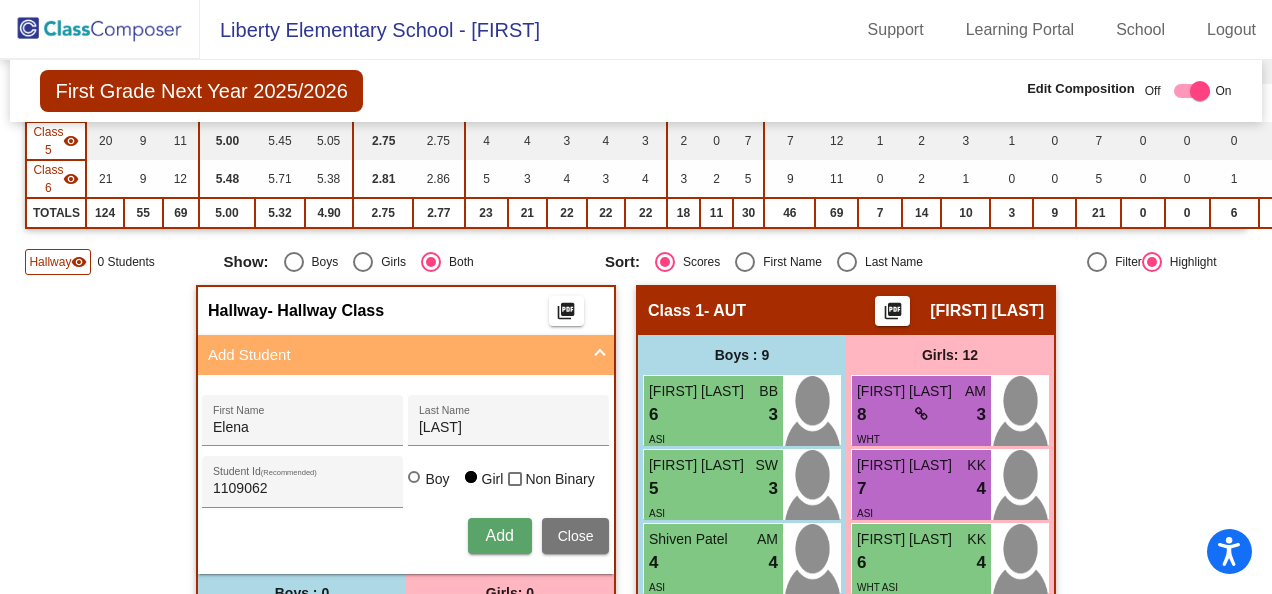 click on "Add" at bounding box center (499, 535) 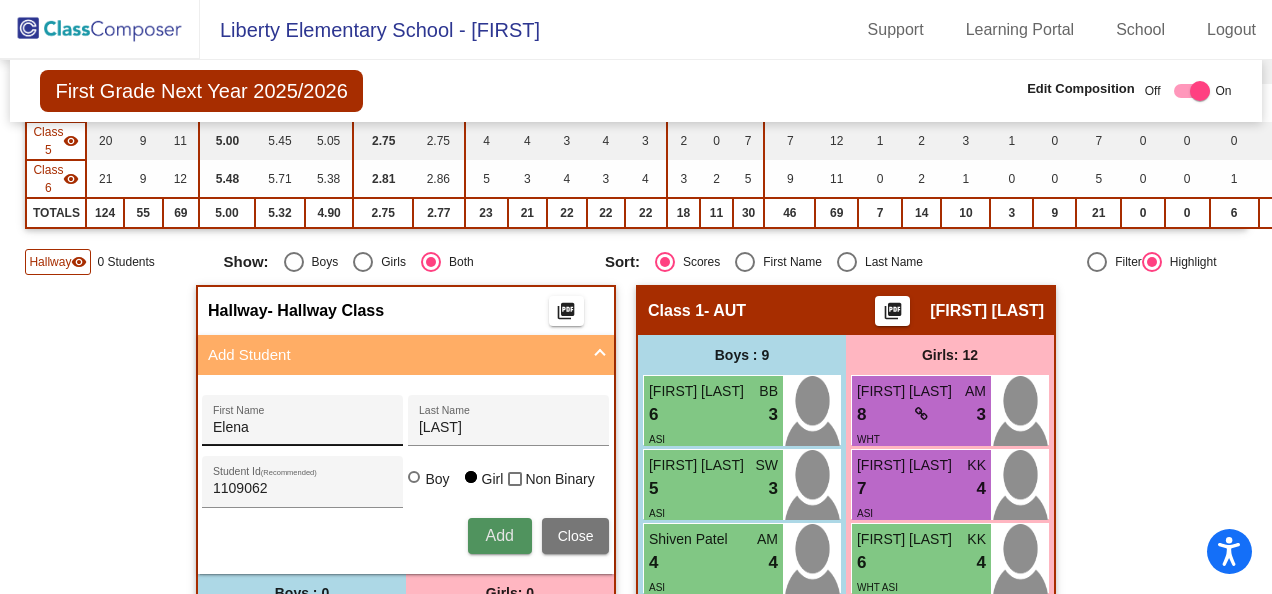 type 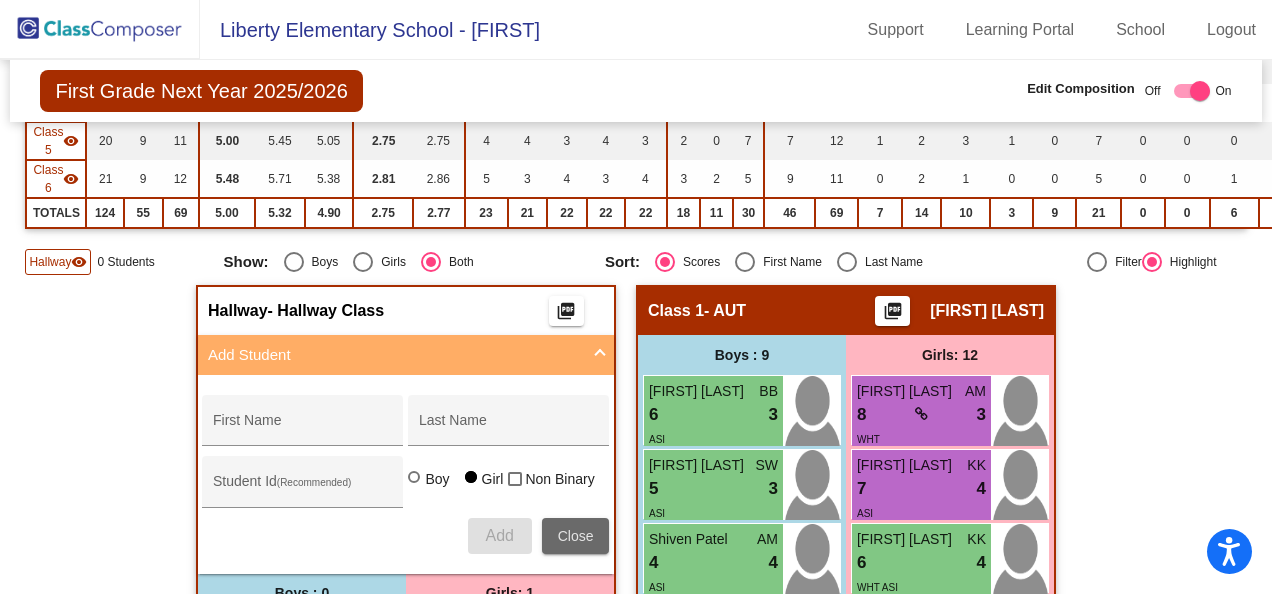 click on "Close" at bounding box center [576, 536] 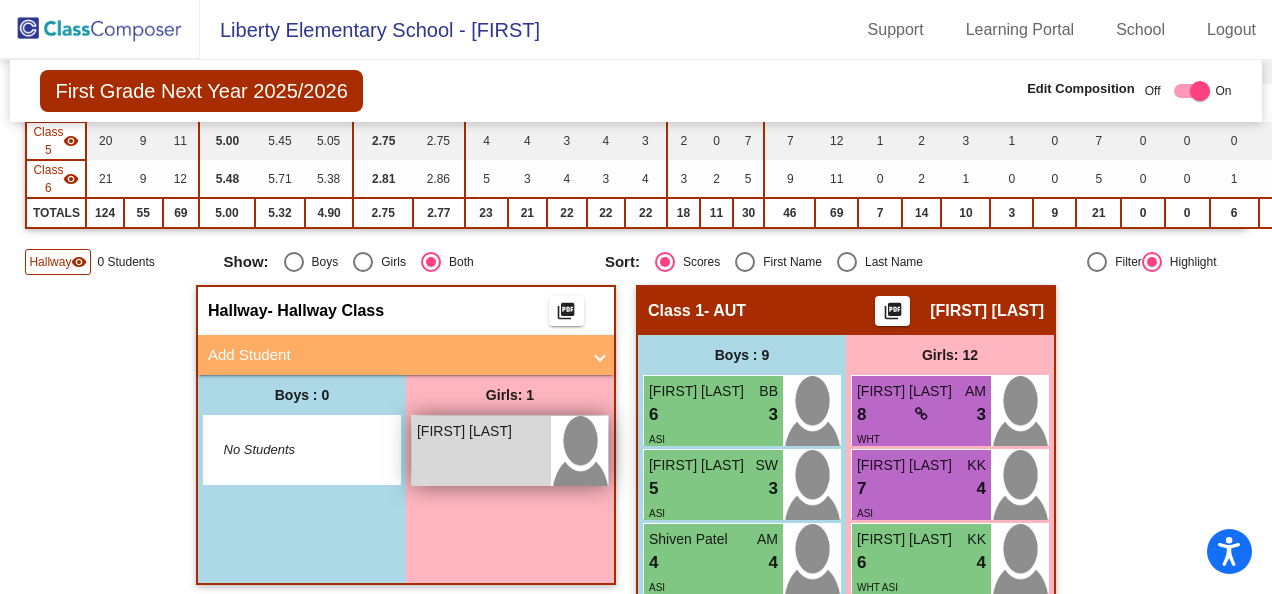 click on "[FIRST] [LAST] lock do_not_disturb_alt" at bounding box center (481, 451) 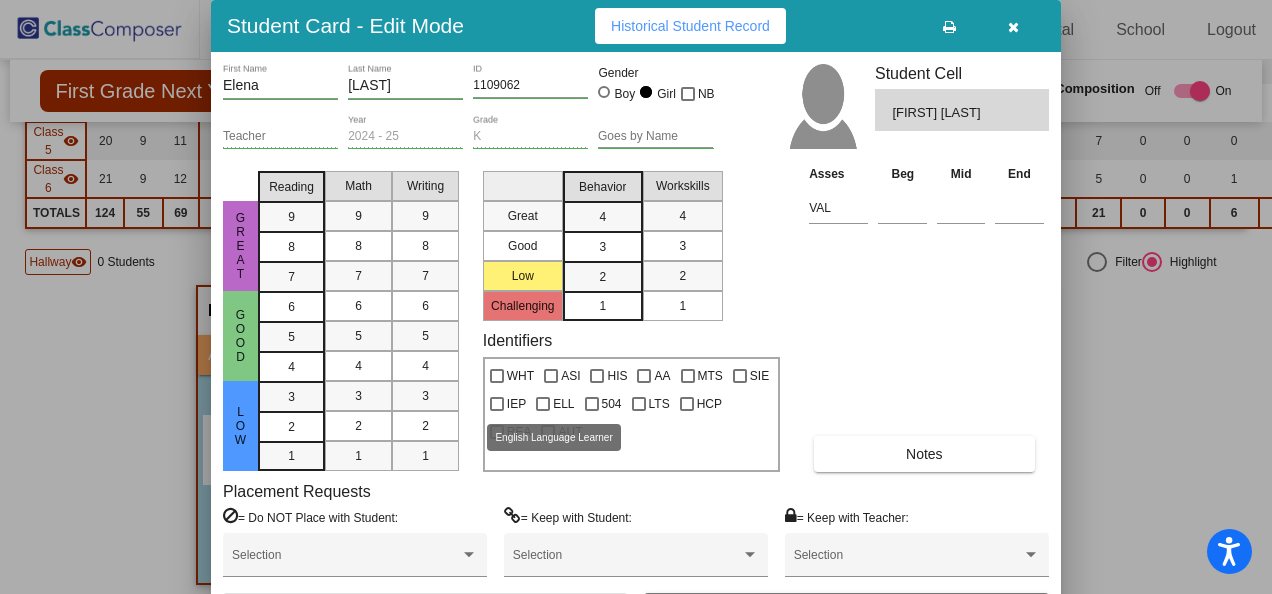 click at bounding box center [543, 404] 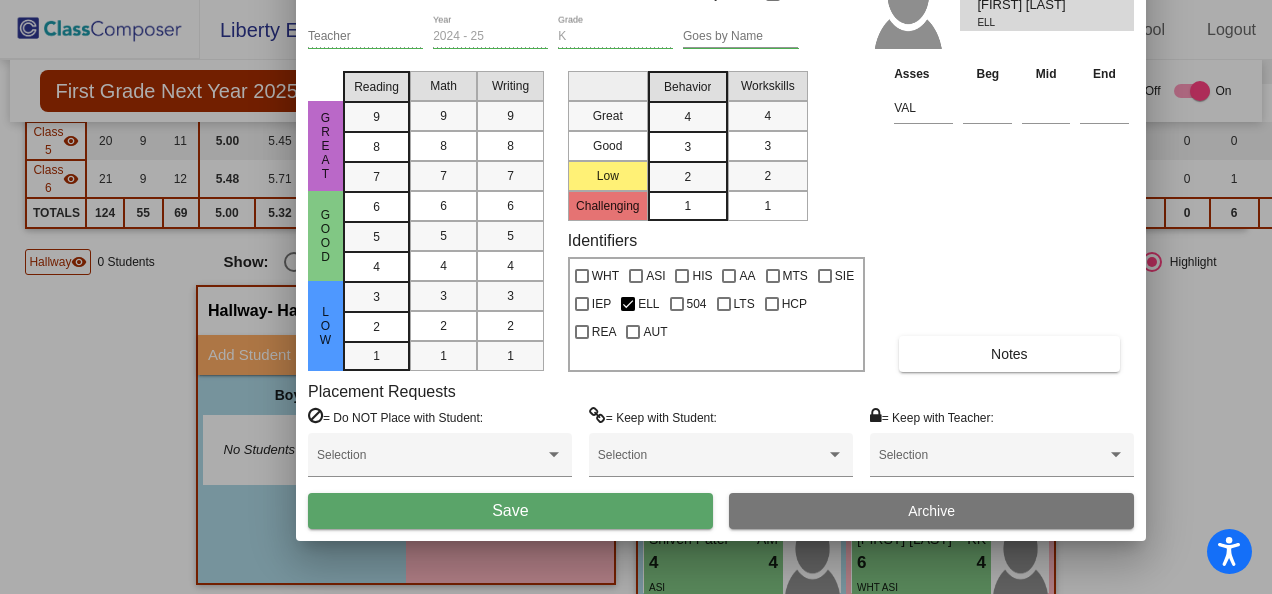 drag, startPoint x: 815, startPoint y: 26, endPoint x: 900, endPoint y: -74, distance: 131.24405 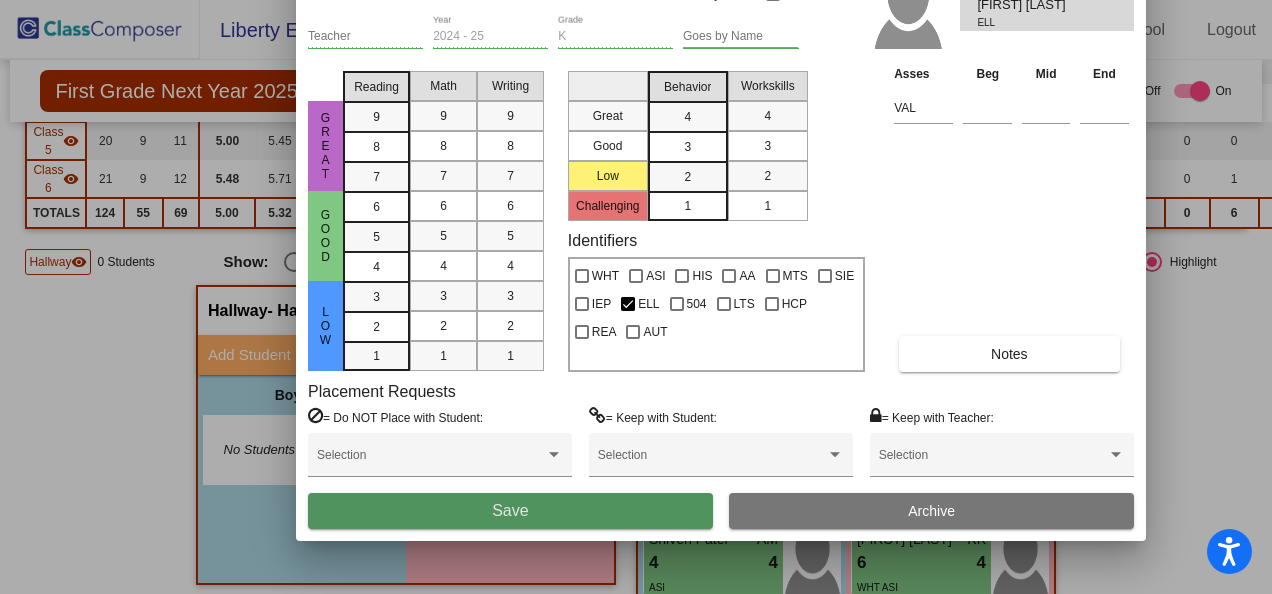 click on "Save" at bounding box center [510, 511] 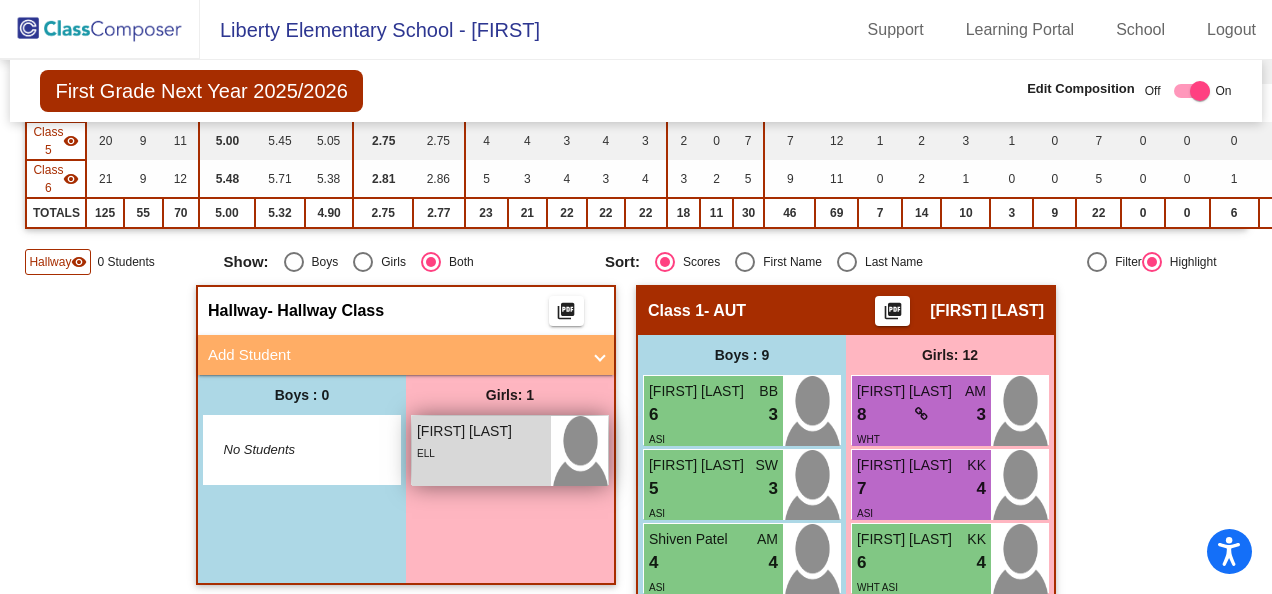 click on "ELL" at bounding box center (481, 452) 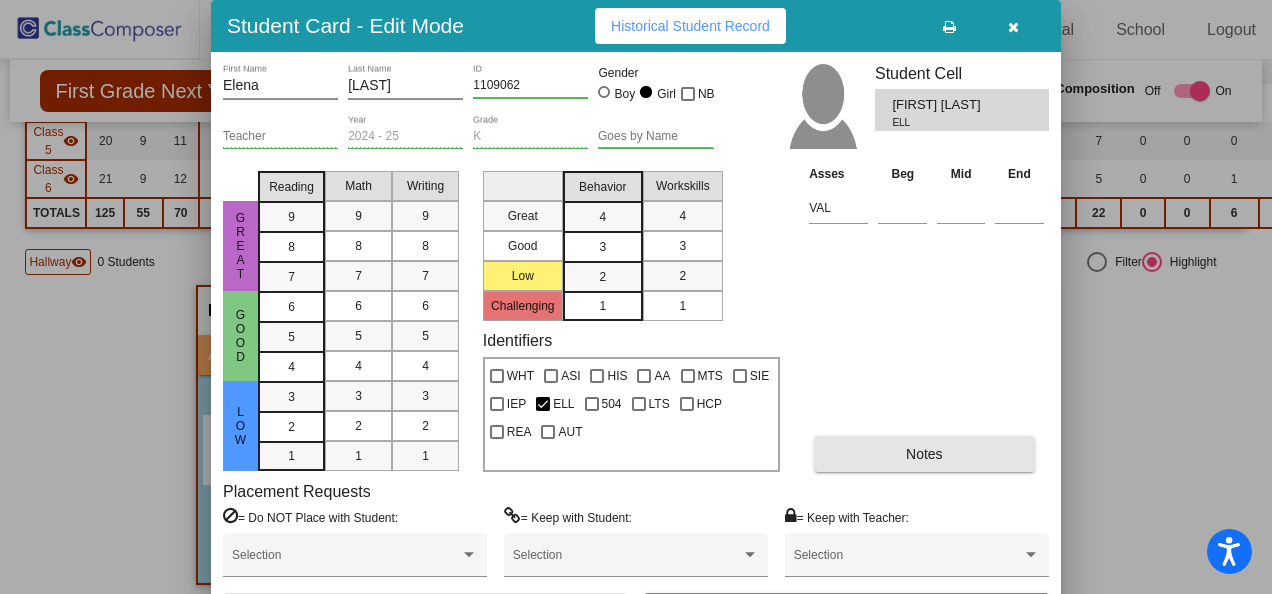 click on "Notes" at bounding box center (924, 454) 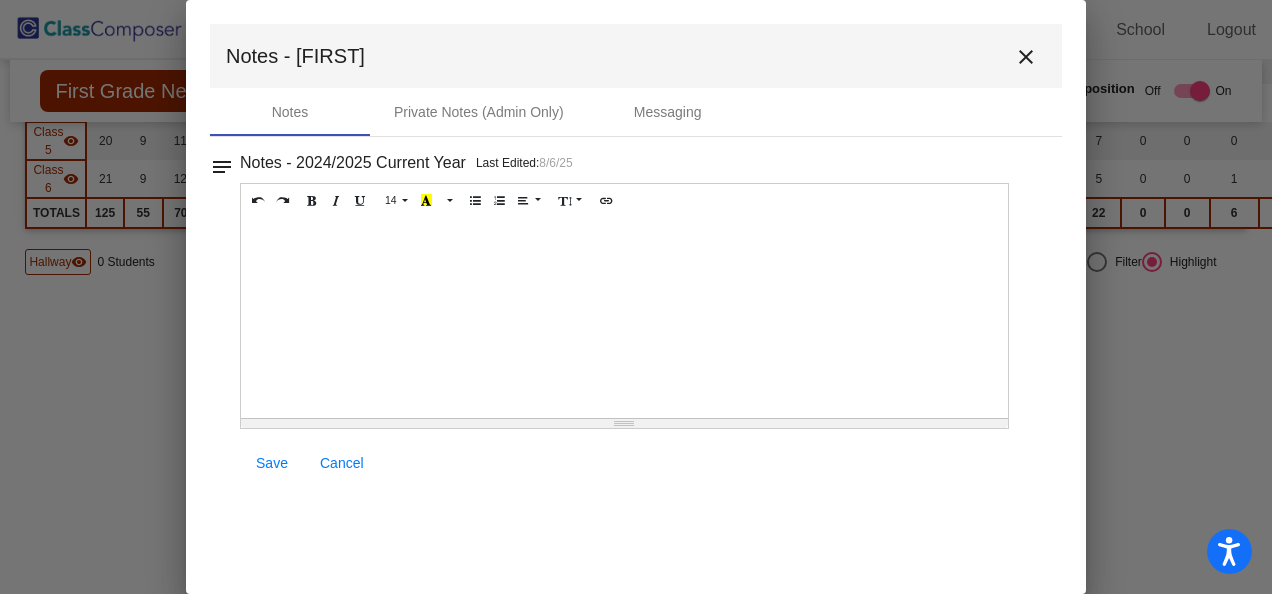 click at bounding box center [624, 318] 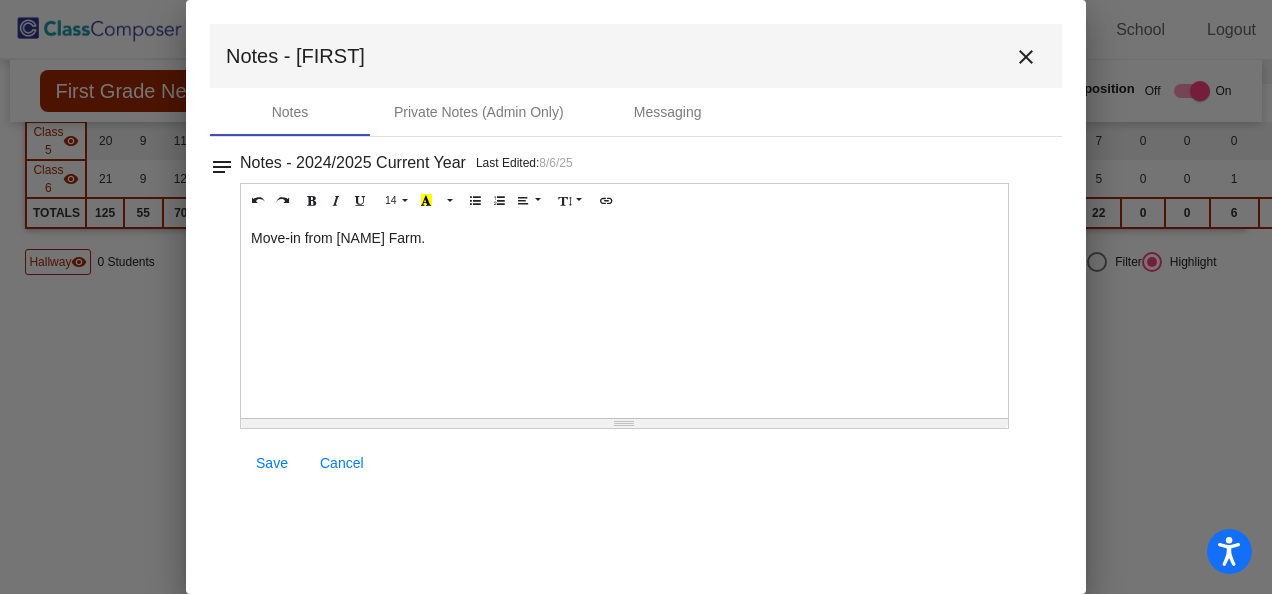 click on "Move-in from [NAME] Farm." at bounding box center (624, 318) 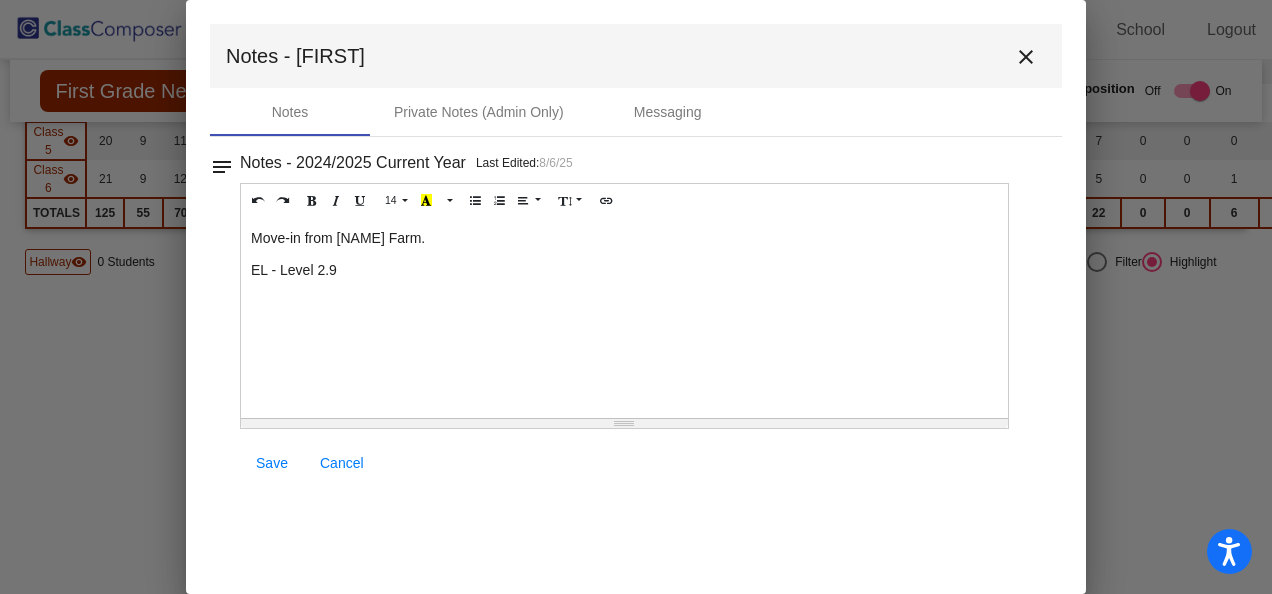 click on "Save" at bounding box center (272, 463) 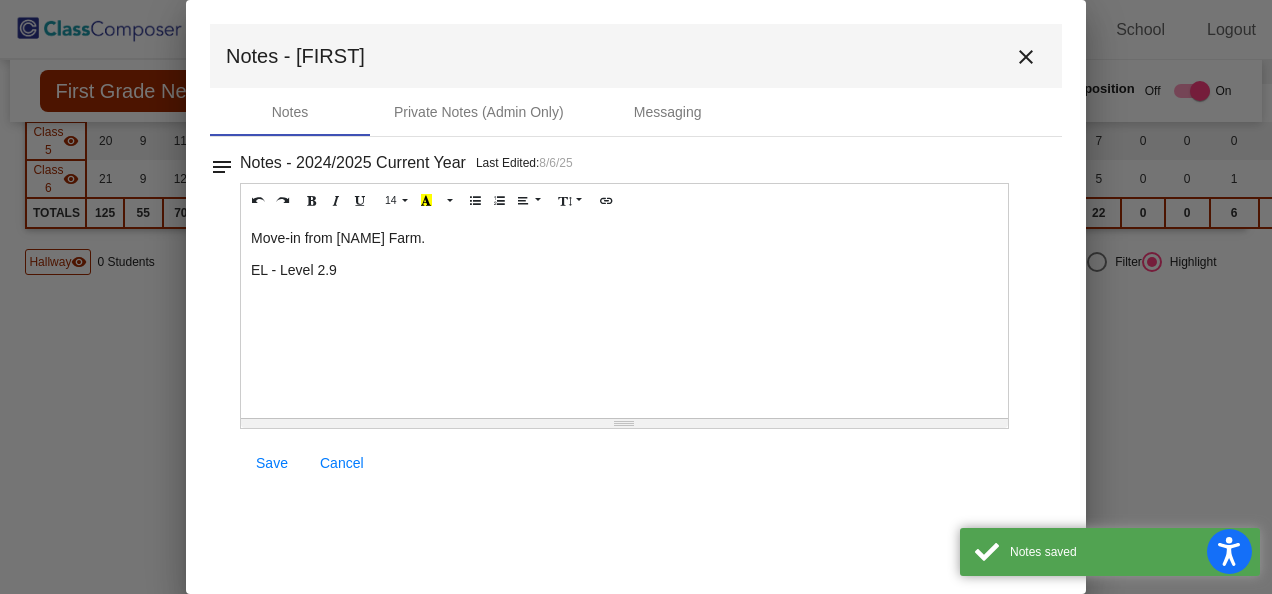 click on "close" at bounding box center [1026, 57] 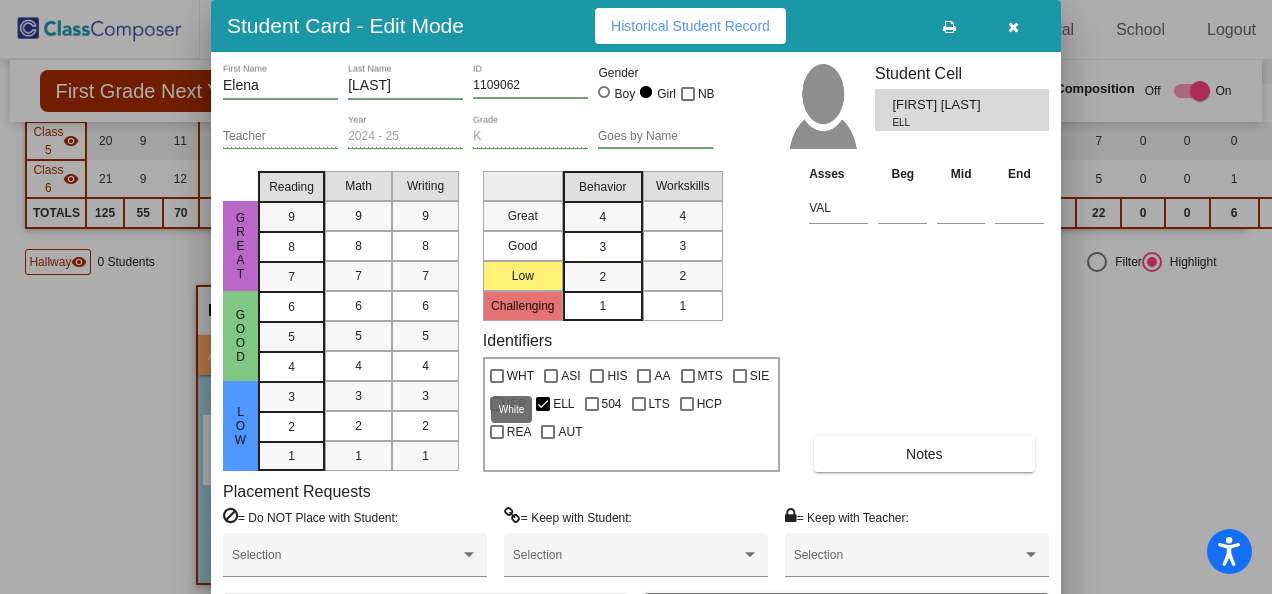 click at bounding box center (497, 376) 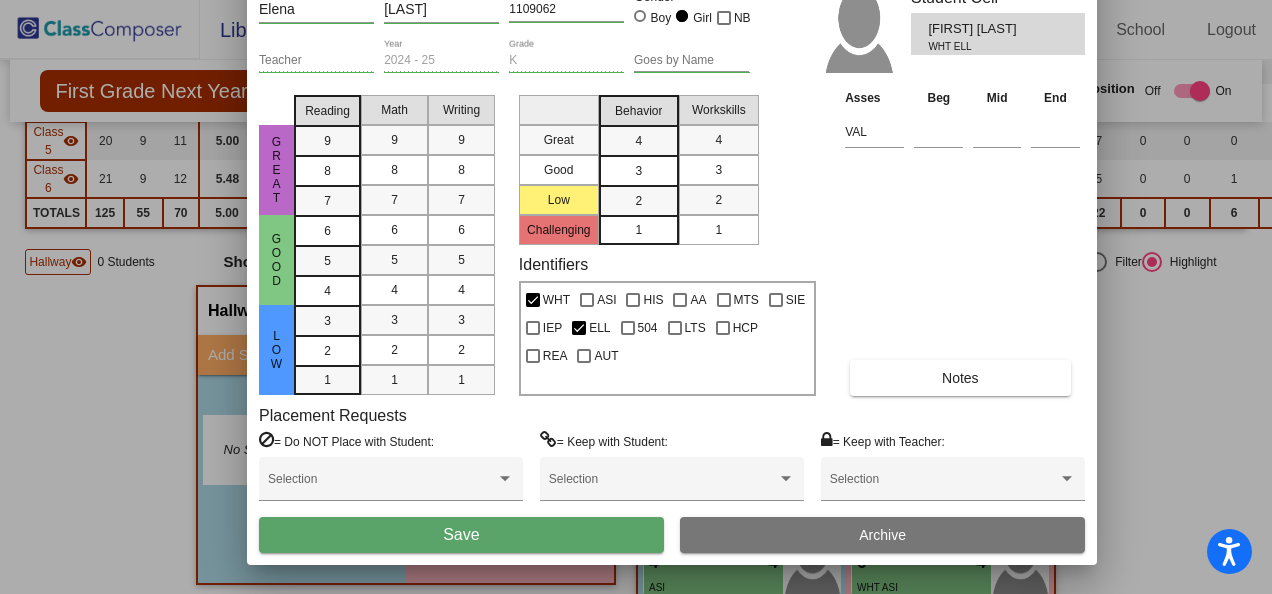 drag, startPoint x: 816, startPoint y: 26, endPoint x: 852, endPoint y: -50, distance: 84.095184 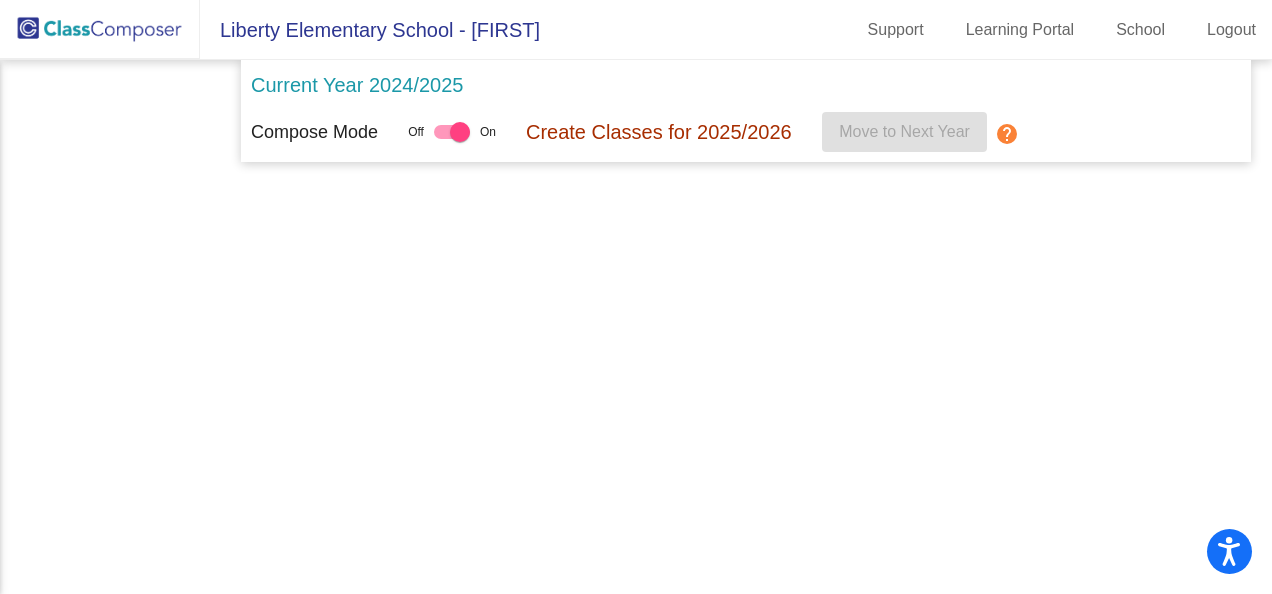 scroll, scrollTop: 0, scrollLeft: 0, axis: both 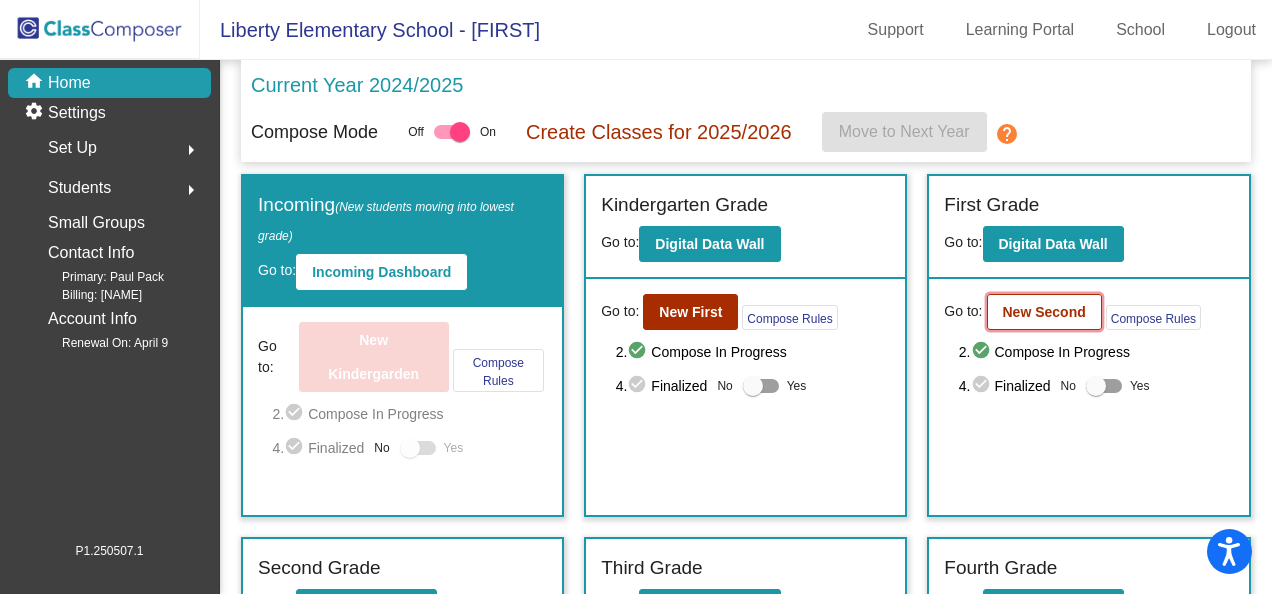 click on "New Second" 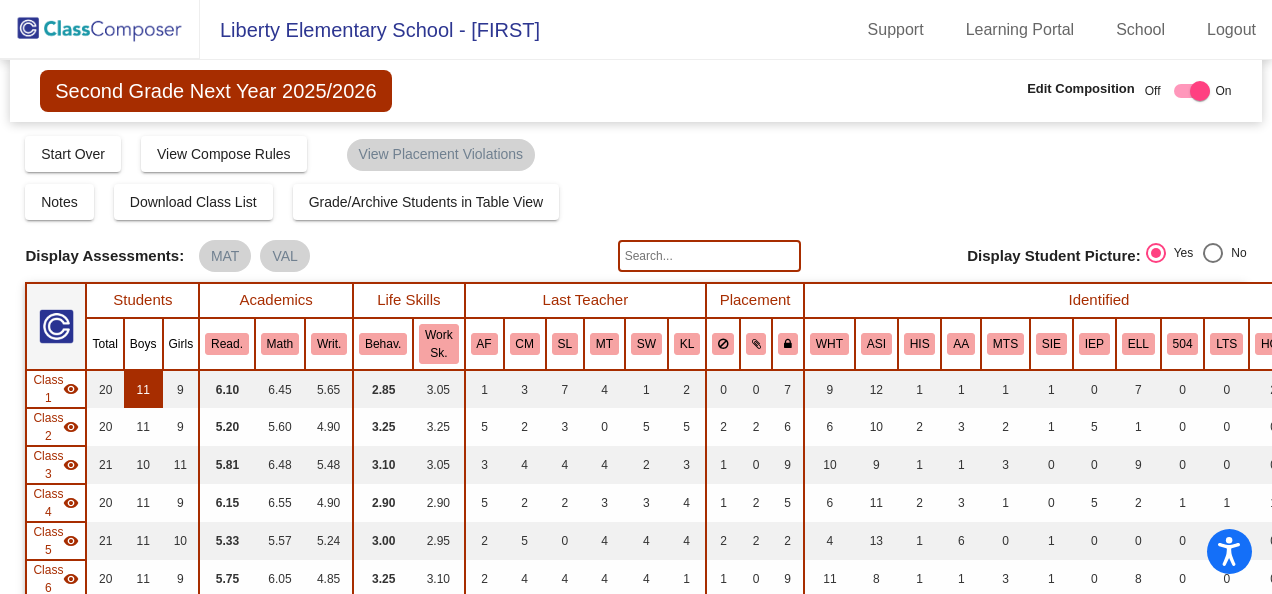 scroll, scrollTop: 200, scrollLeft: 0, axis: vertical 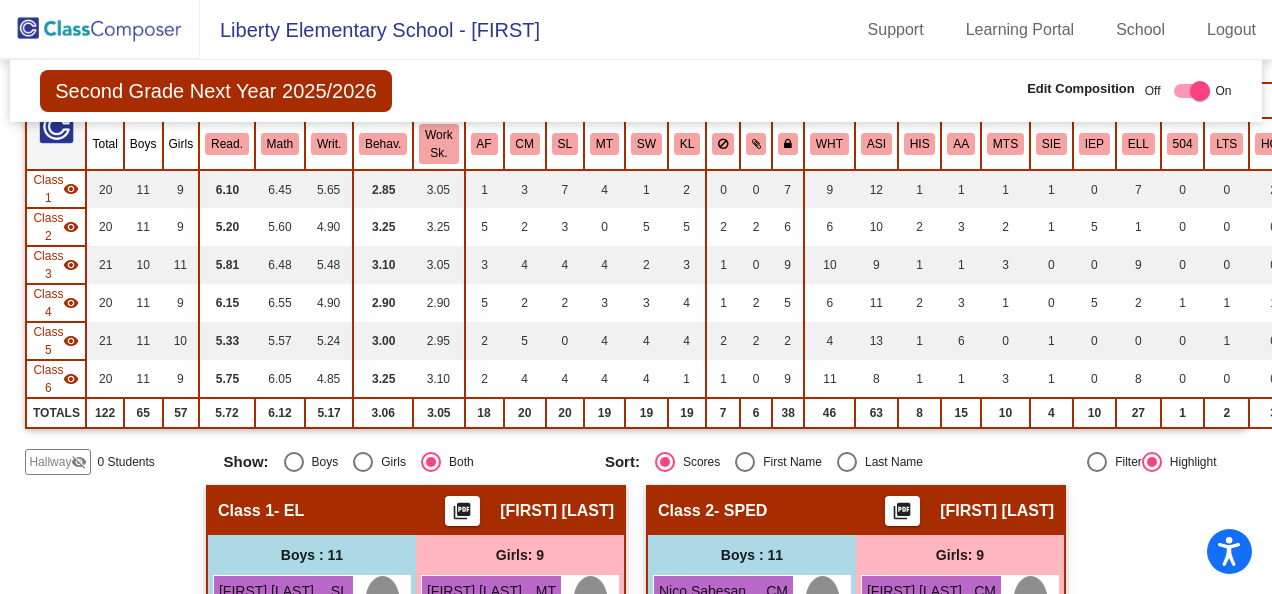 click on "visibility_off" 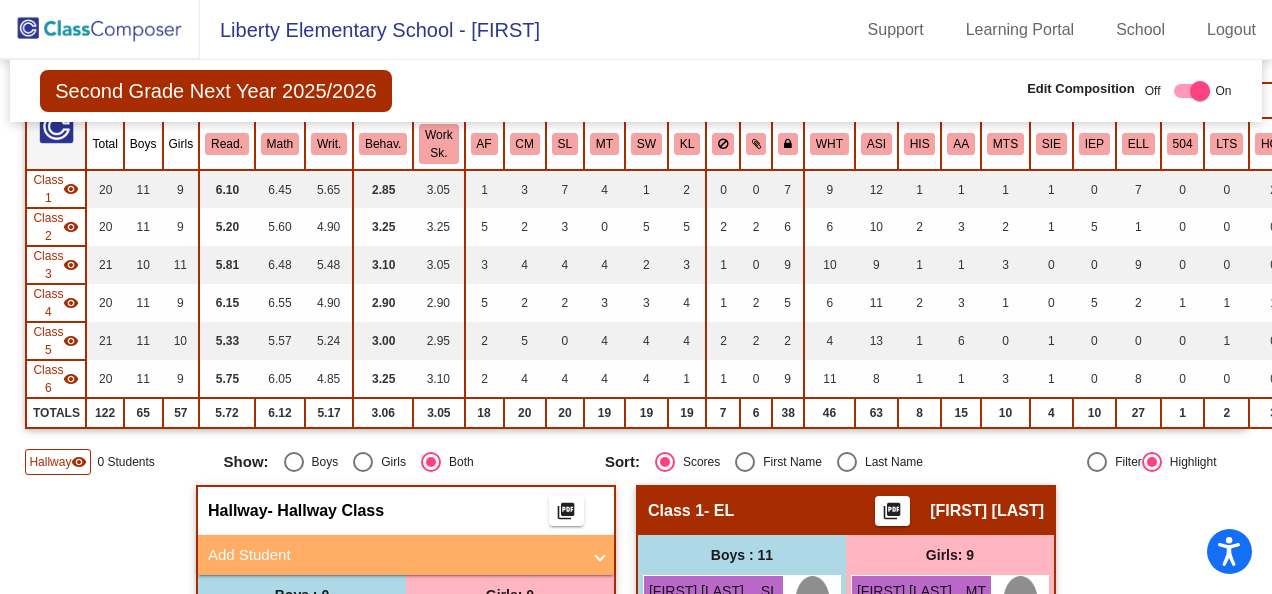 scroll, scrollTop: 400, scrollLeft: 0, axis: vertical 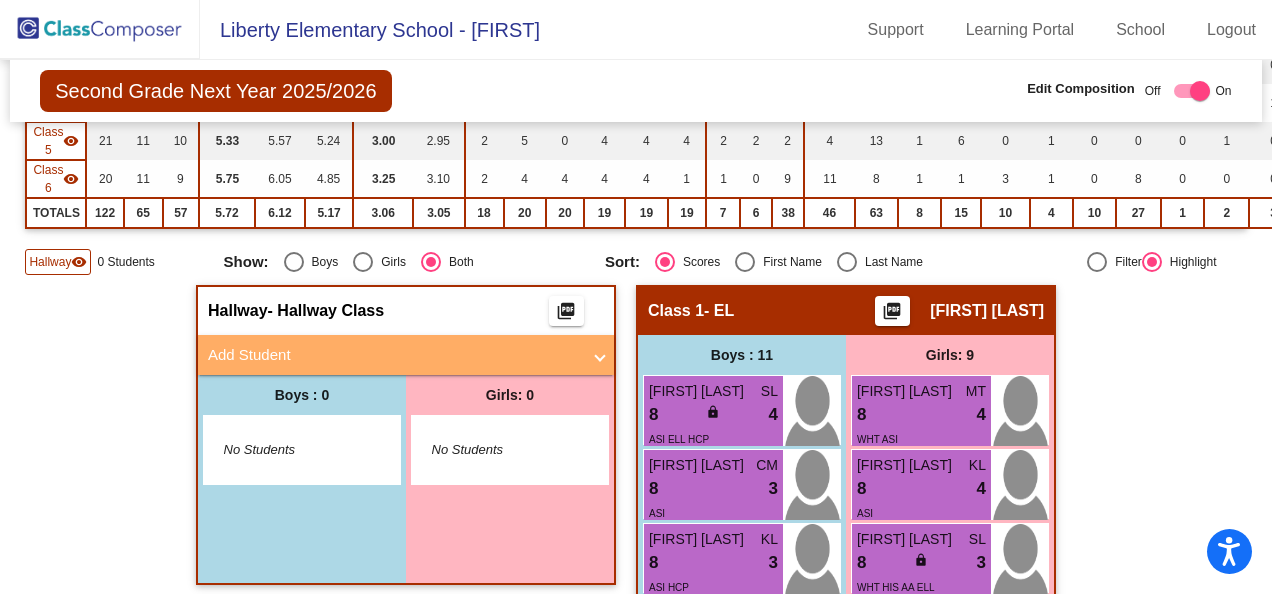 click on "Add Student" at bounding box center [394, 355] 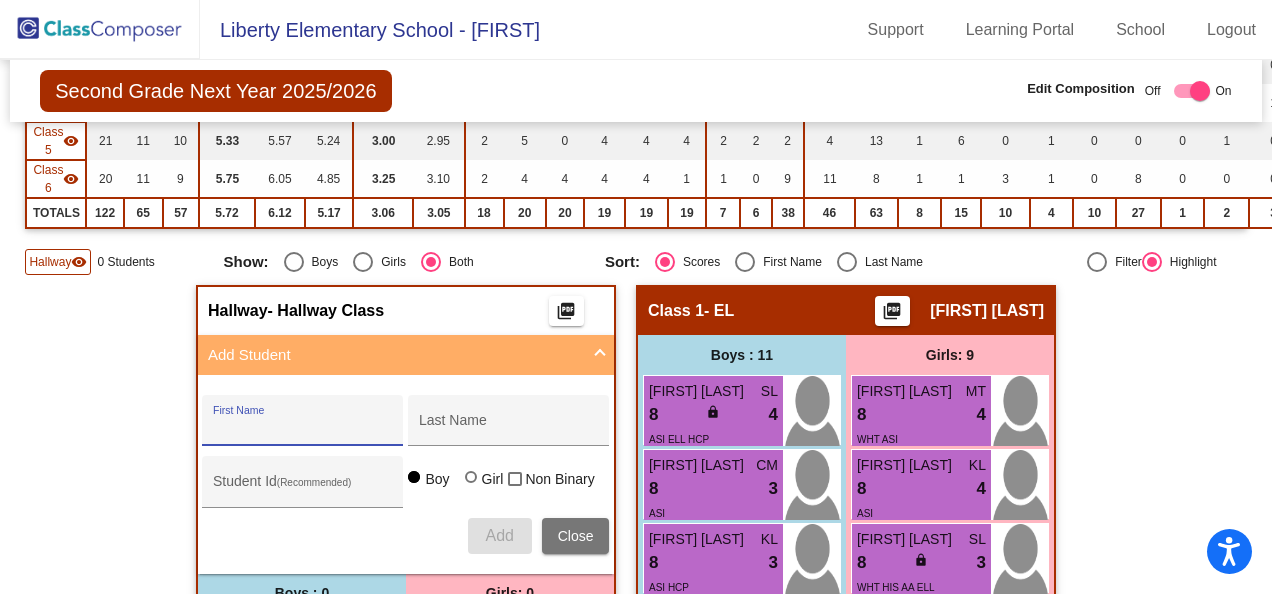 click on "First Name" at bounding box center (303, 428) 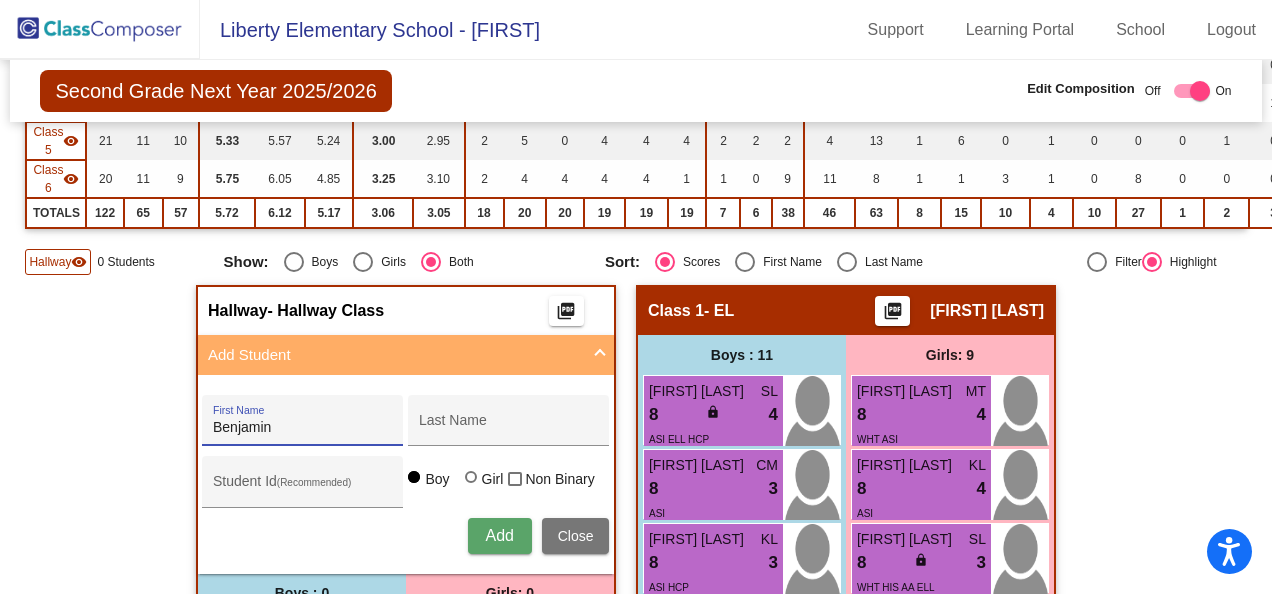 type on "Benjamin" 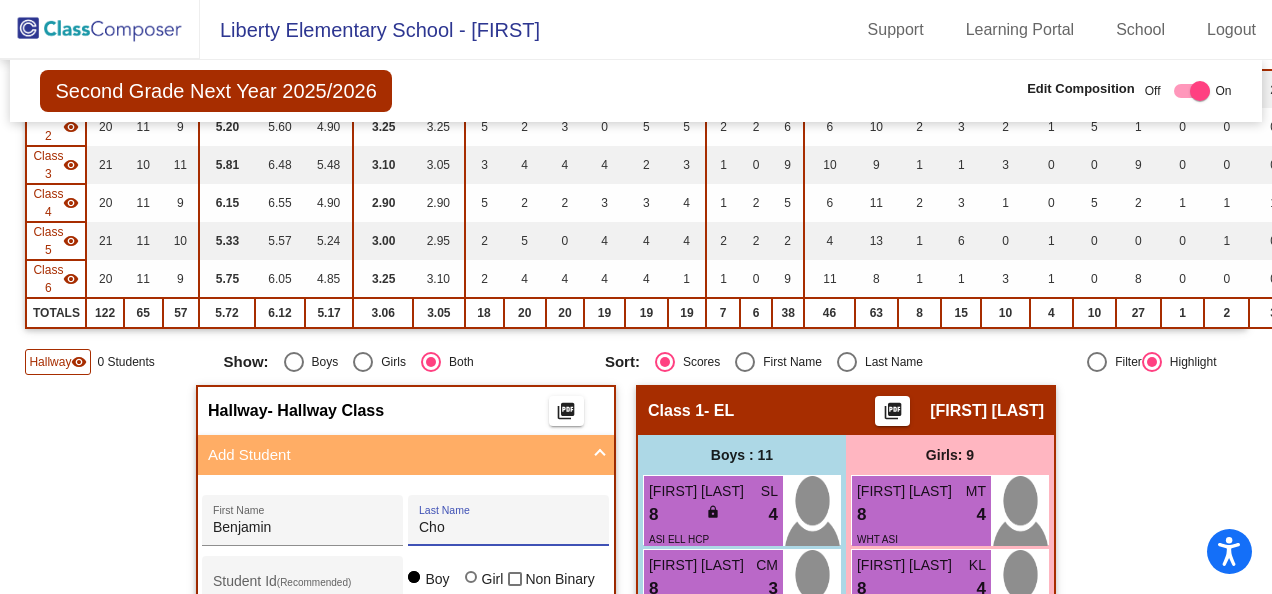 scroll, scrollTop: 400, scrollLeft: 0, axis: vertical 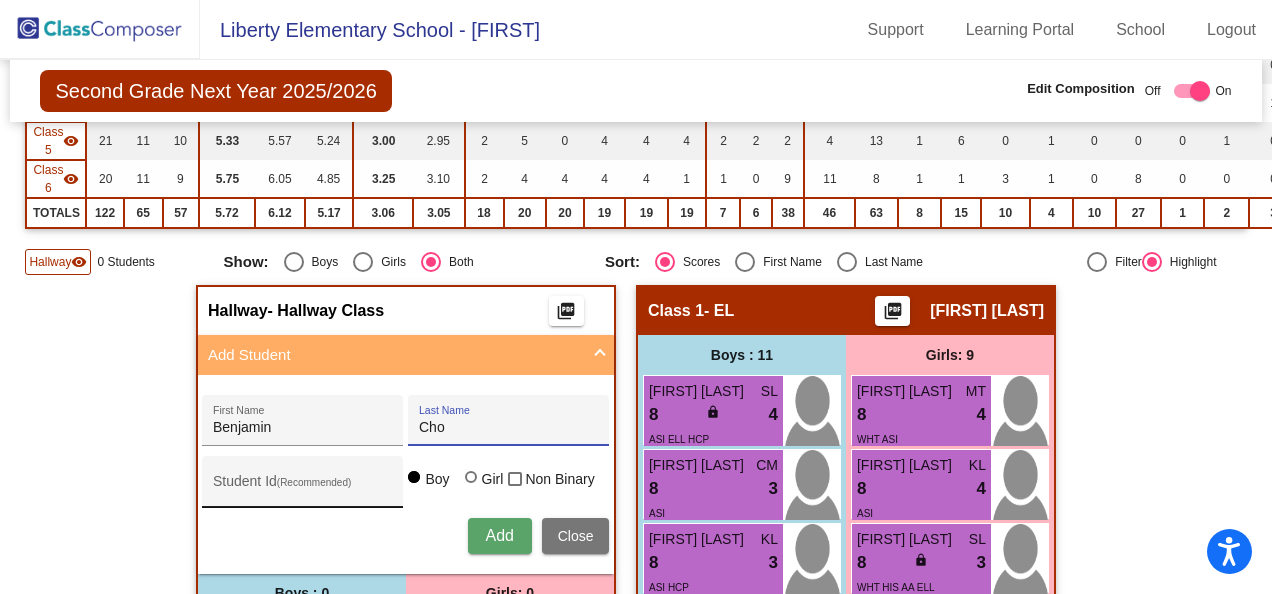 type on "Cho" 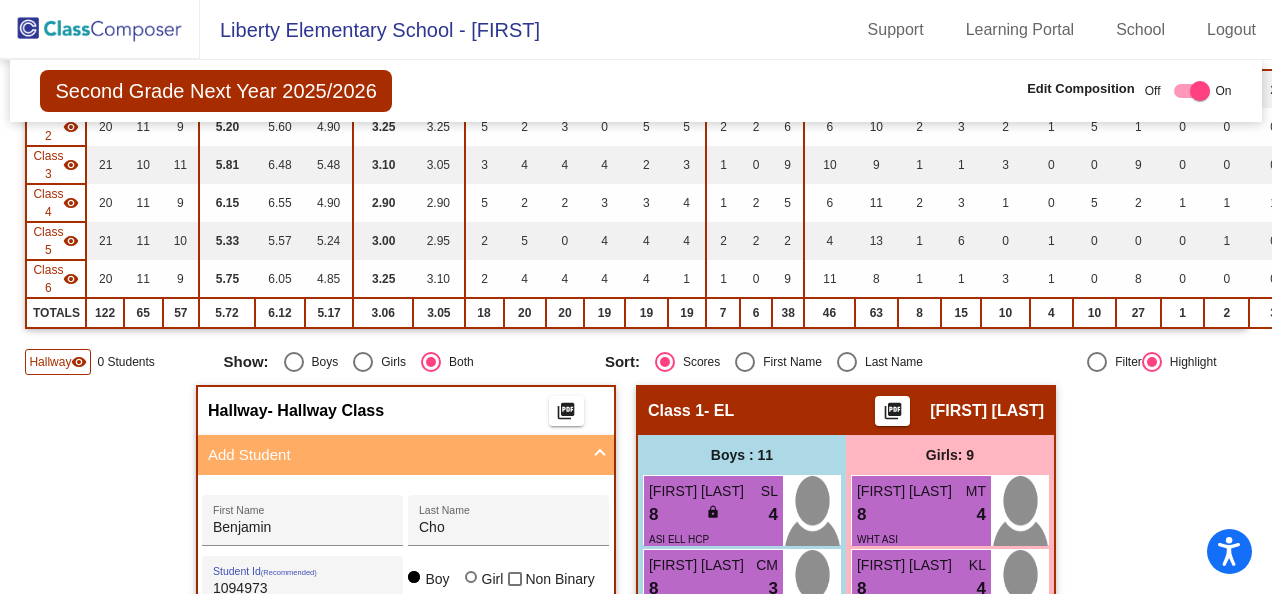 scroll, scrollTop: 400, scrollLeft: 0, axis: vertical 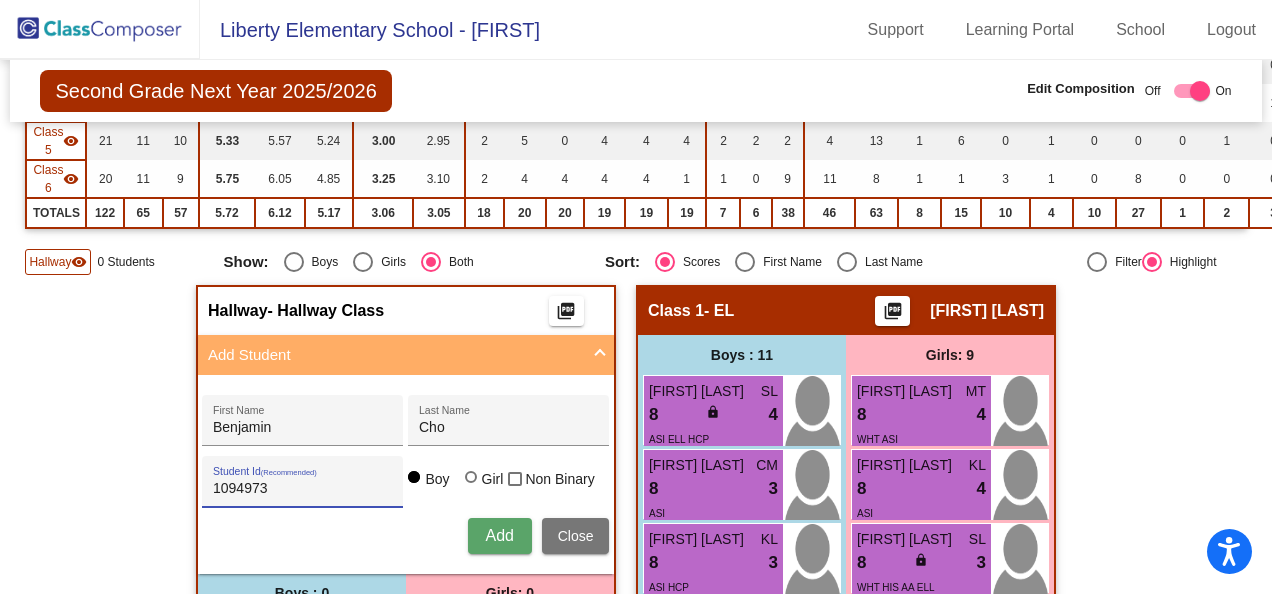 type on "1094973" 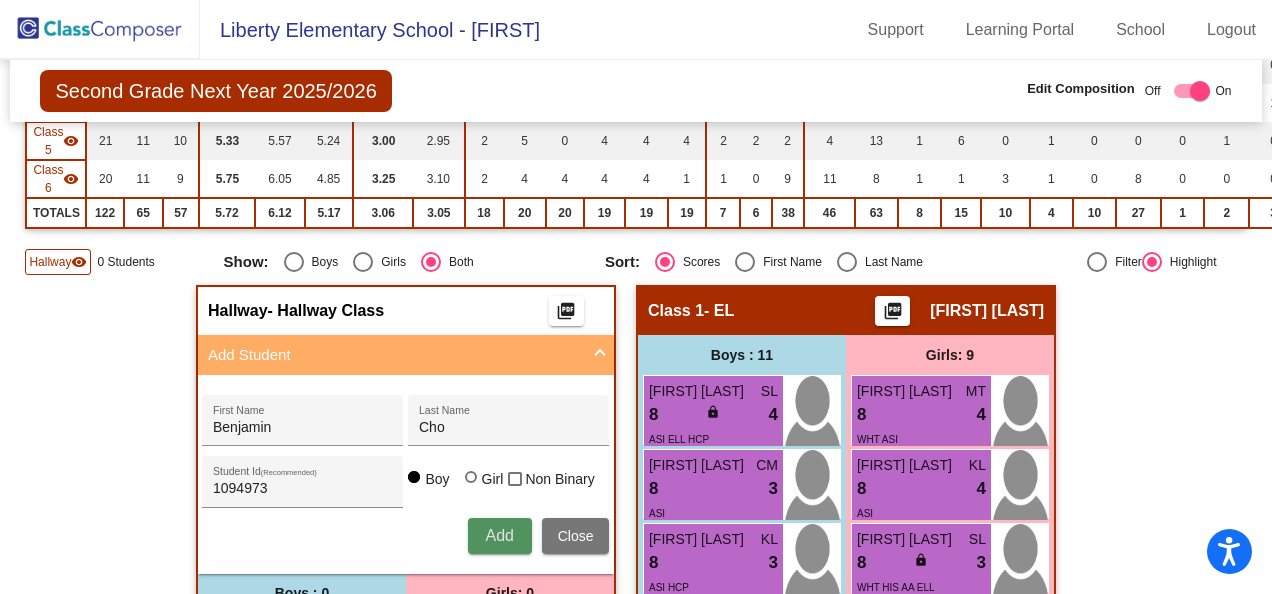 click on "Add" at bounding box center [499, 535] 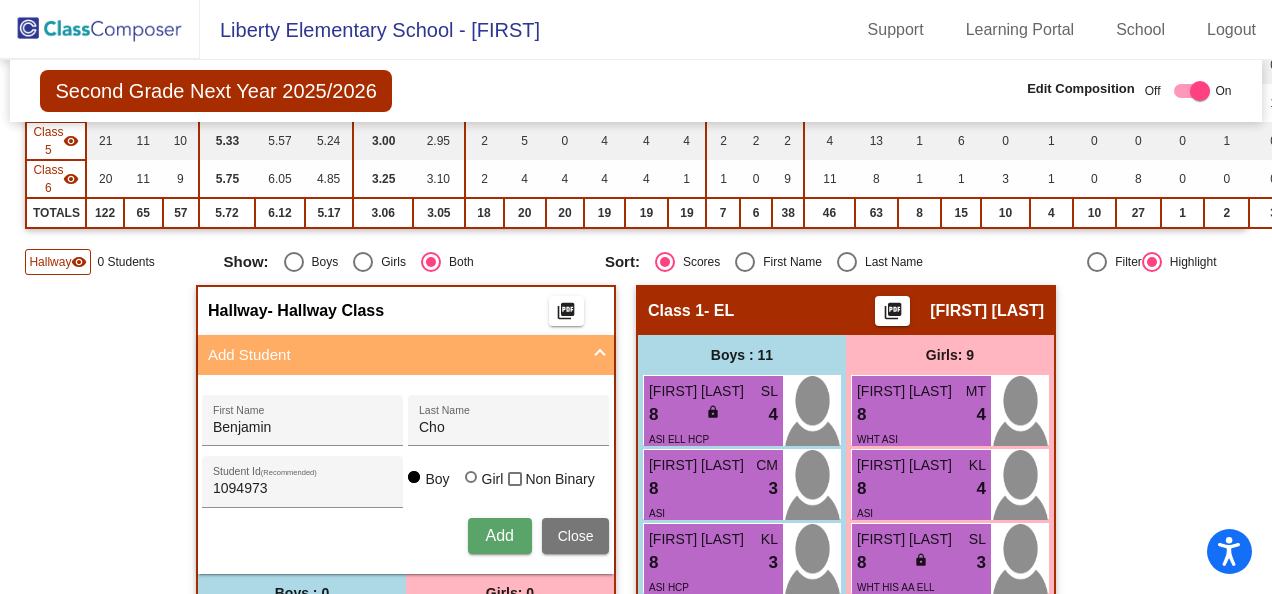 type 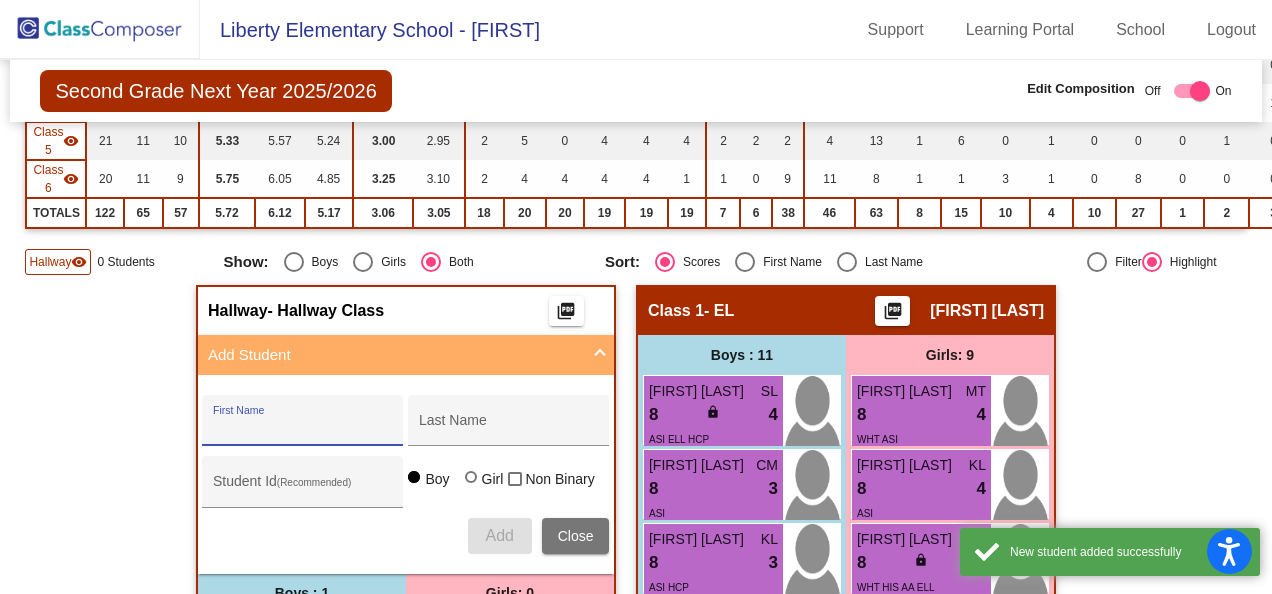 click on "Close" at bounding box center [576, 536] 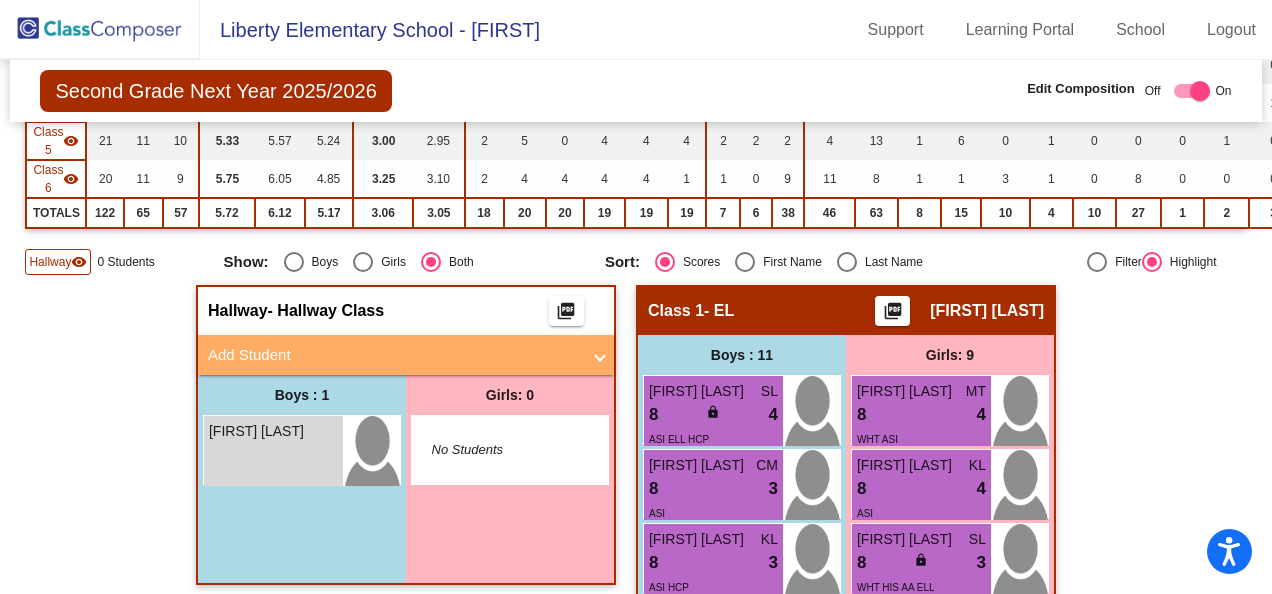 scroll, scrollTop: 600, scrollLeft: 0, axis: vertical 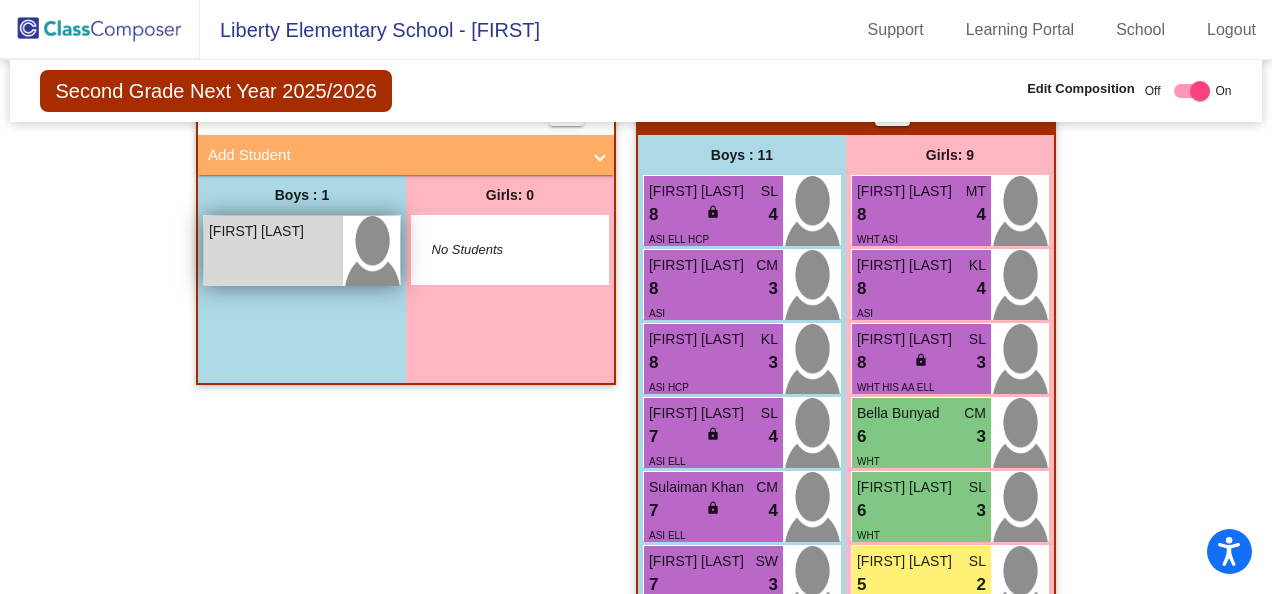 click on "[FIRST] [LAST]" at bounding box center [259, 231] 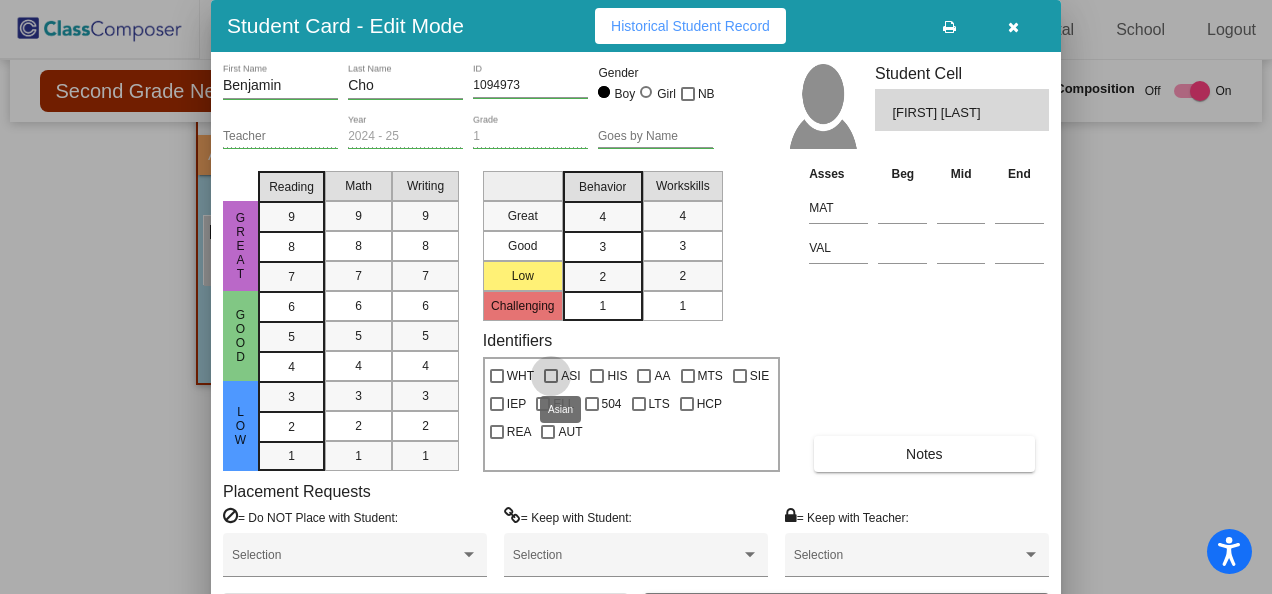 click at bounding box center [551, 376] 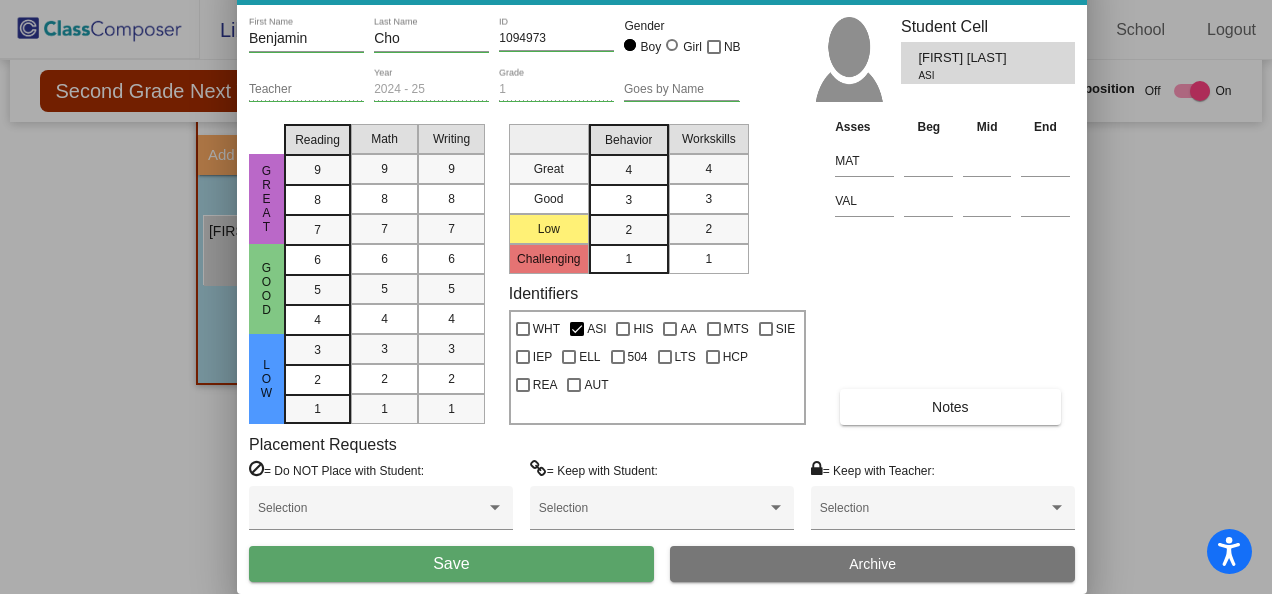 drag, startPoint x: 816, startPoint y: 15, endPoint x: 844, endPoint y: -34, distance: 56.435802 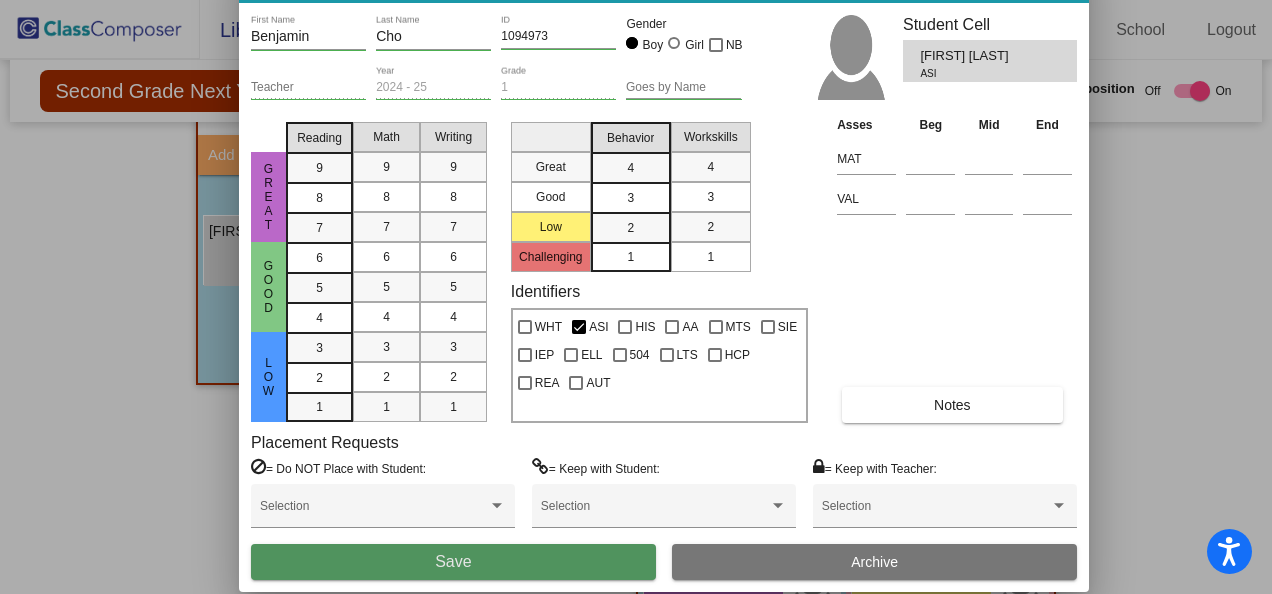 click on "Save" at bounding box center (453, 561) 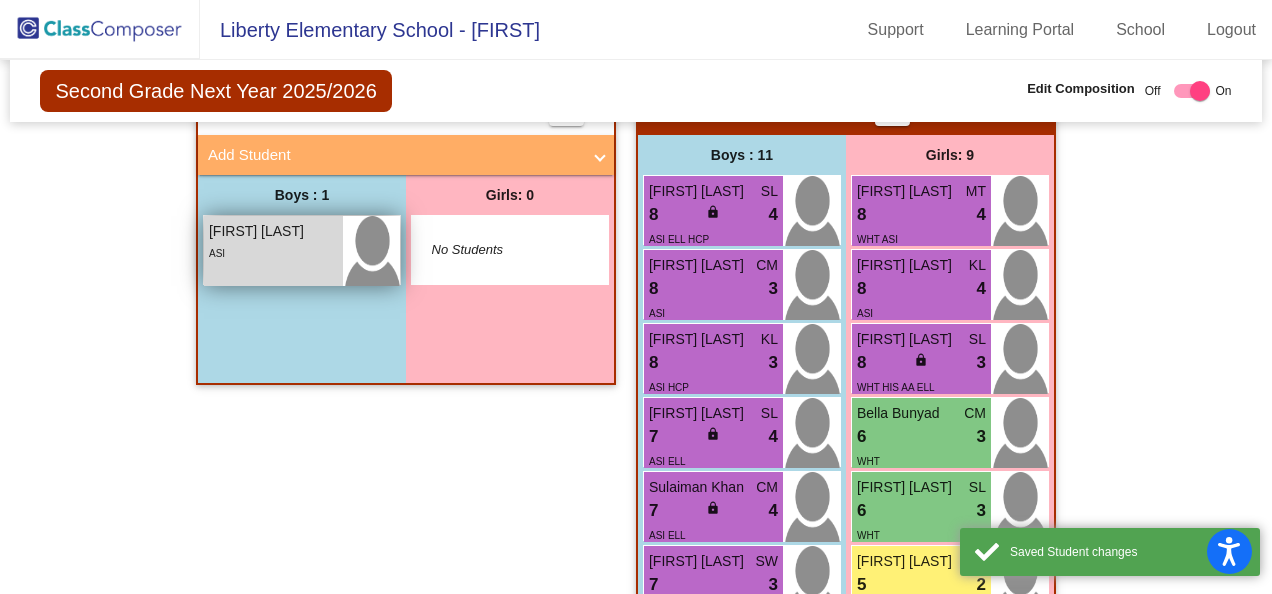 click on "[FIRST] [LAST]" at bounding box center (259, 231) 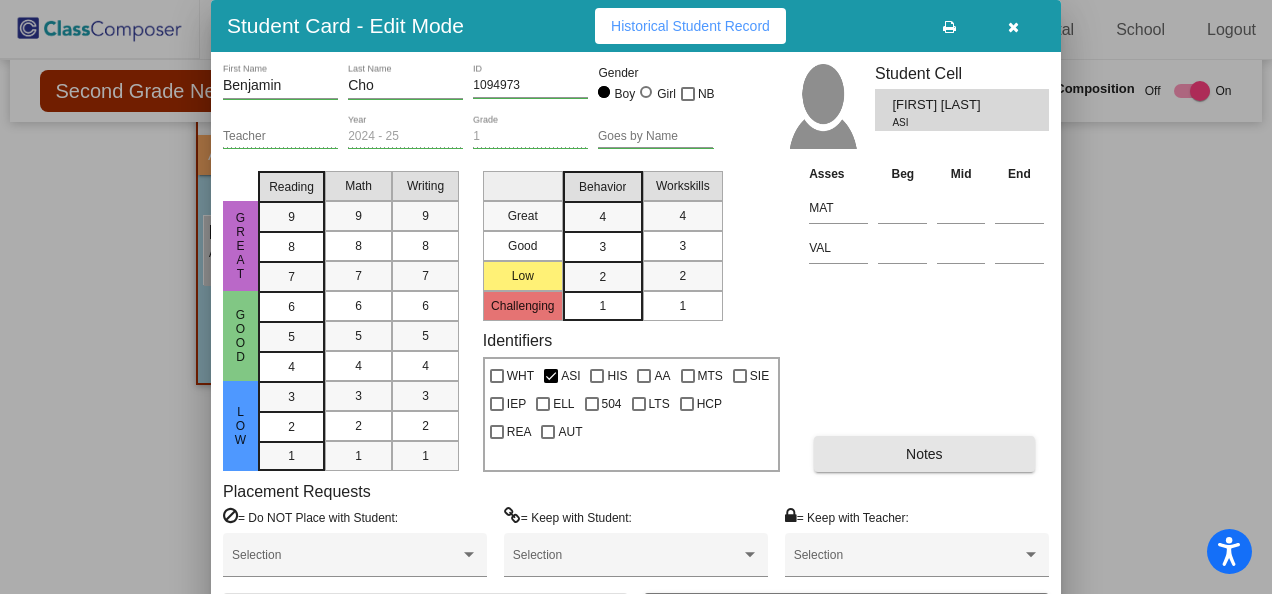click on "Notes" at bounding box center [924, 454] 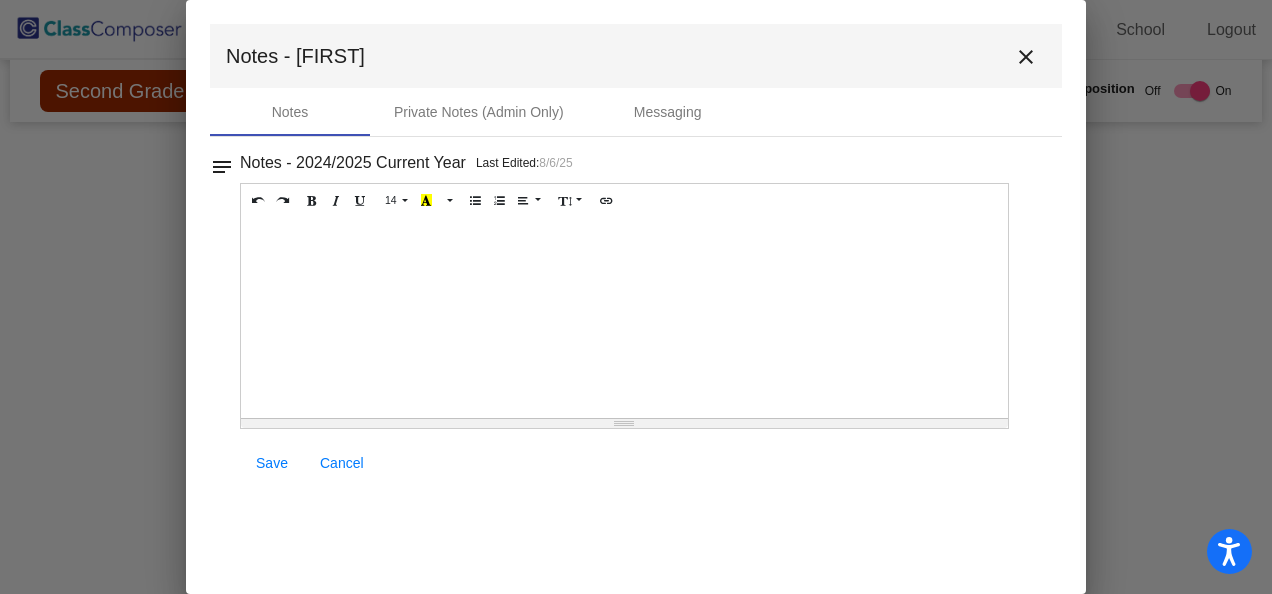 click at bounding box center (624, 318) 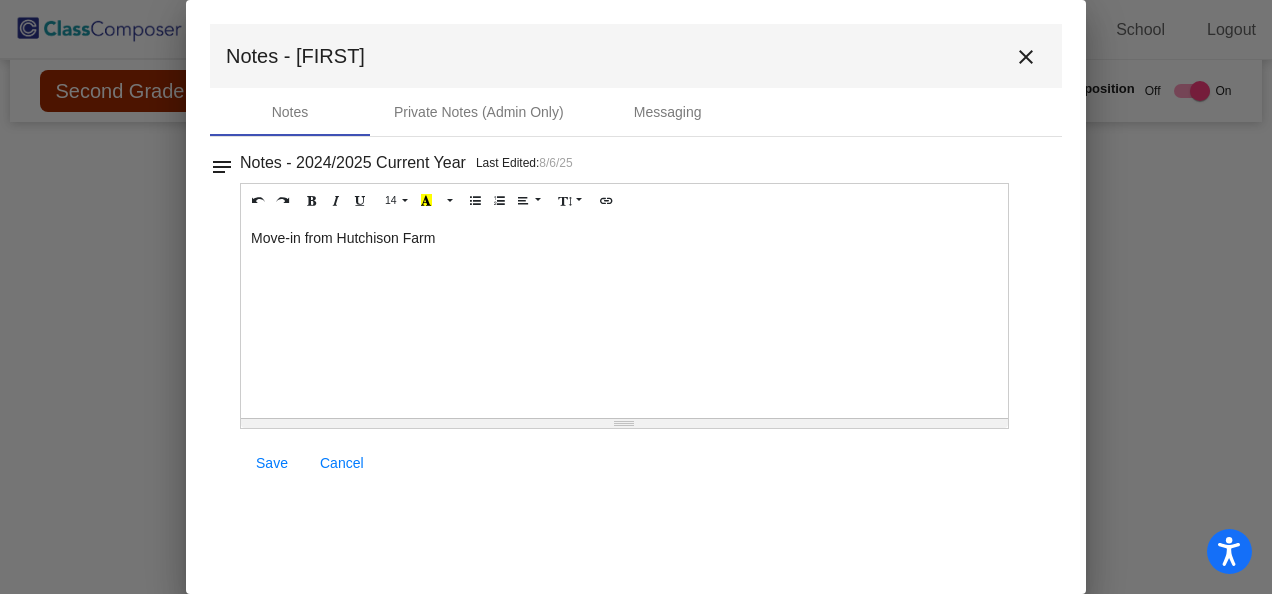 click on "Save" at bounding box center (272, 463) 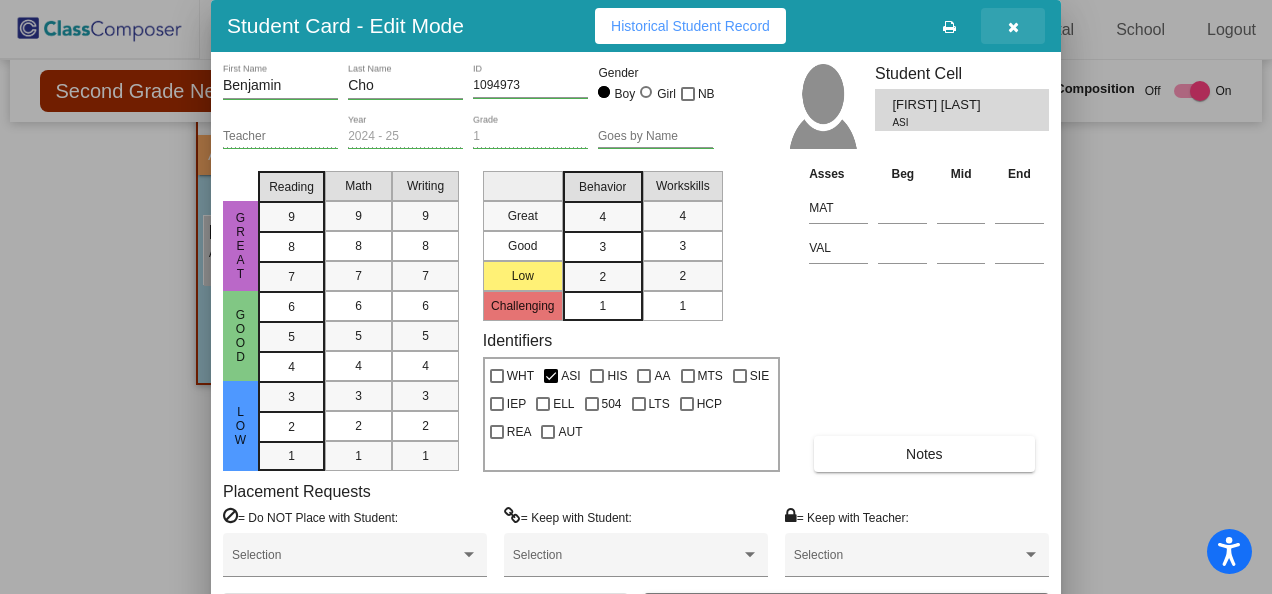 click at bounding box center [1013, 27] 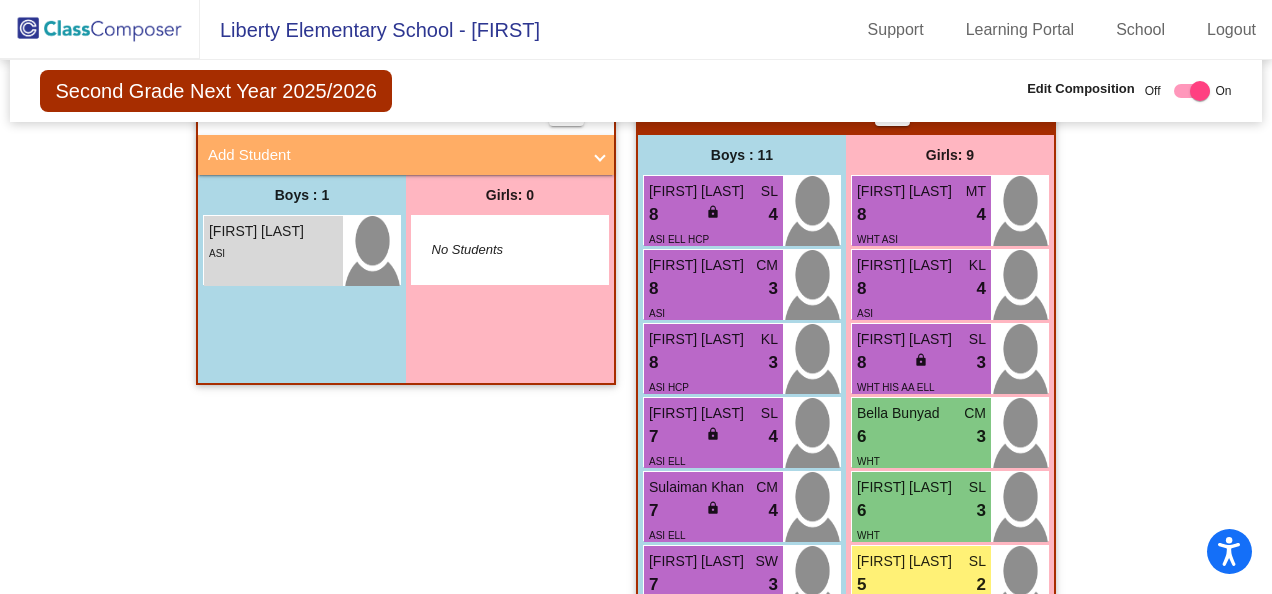 scroll, scrollTop: 400, scrollLeft: 0, axis: vertical 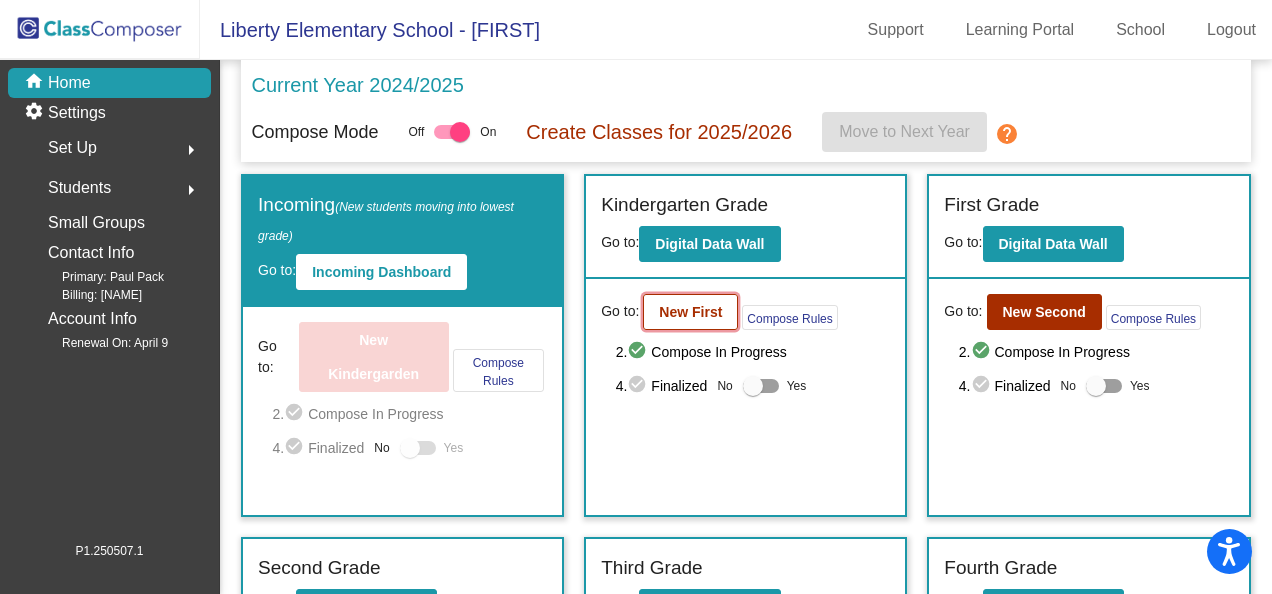 click on "New First" 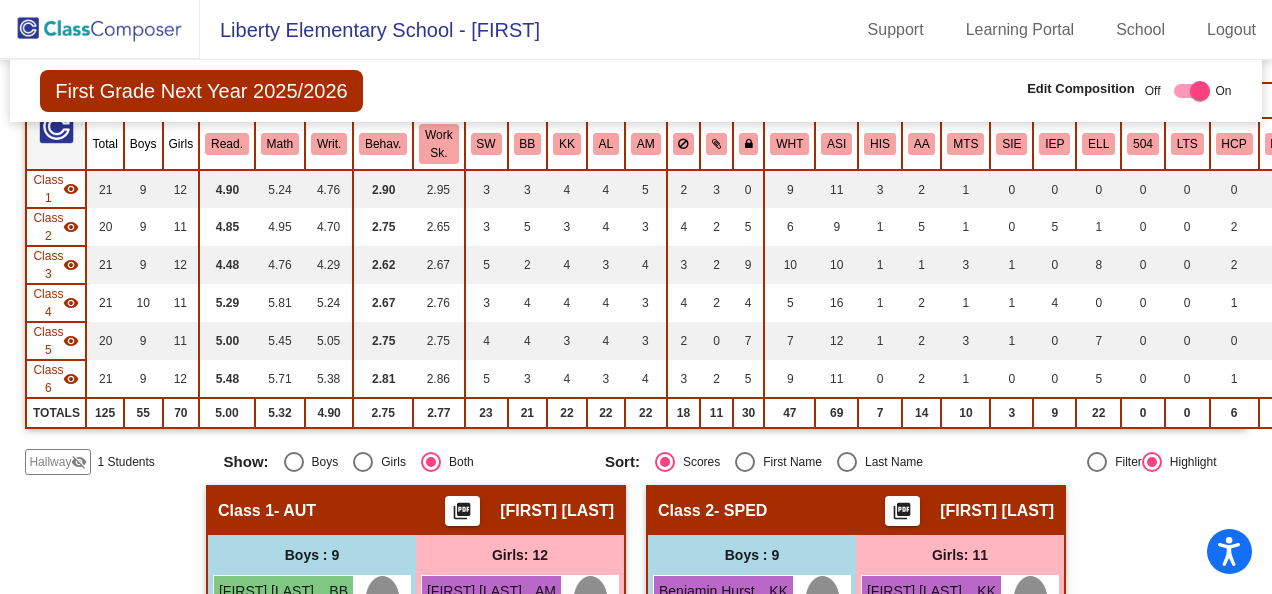 scroll, scrollTop: 300, scrollLeft: 0, axis: vertical 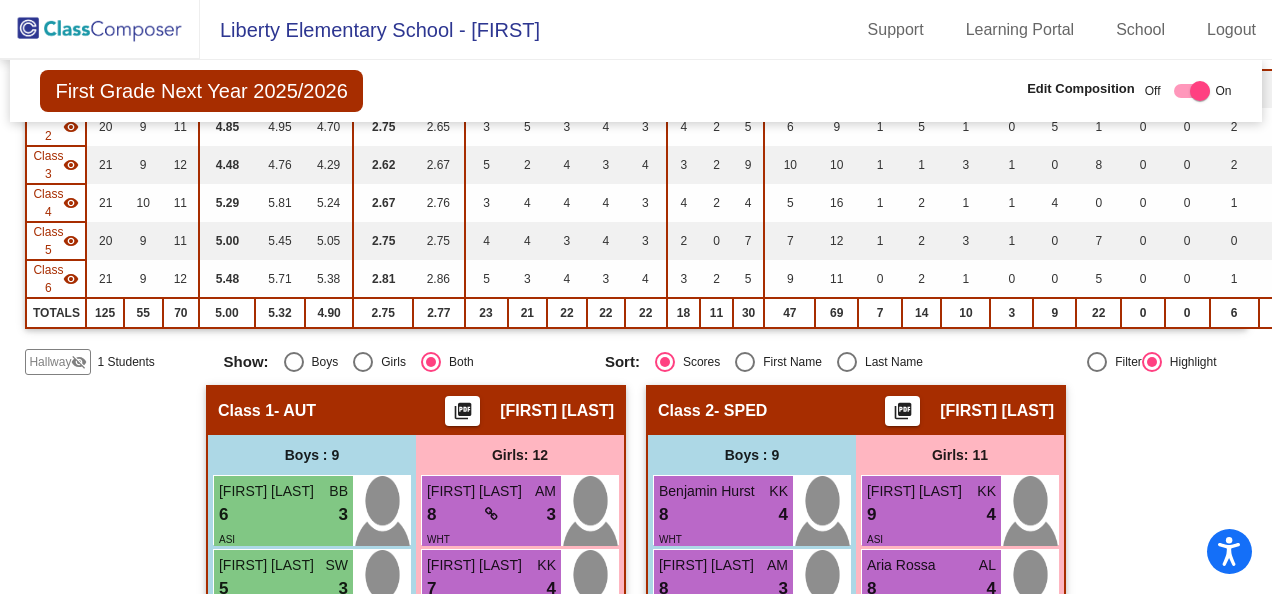 click on "Hallway" 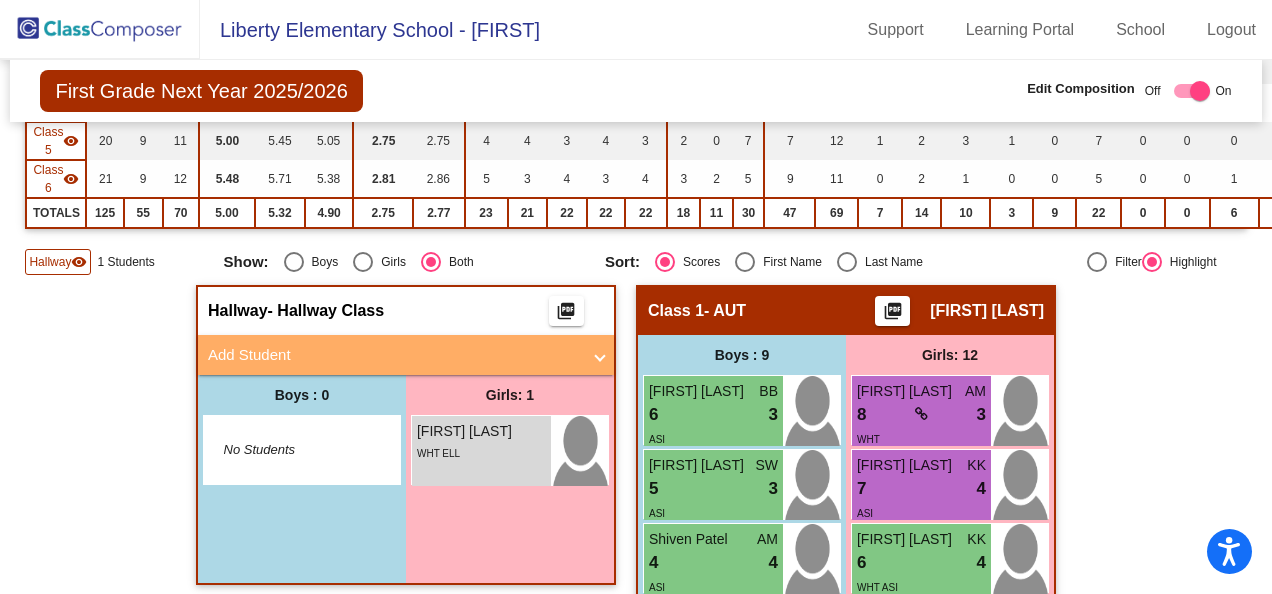 scroll, scrollTop: 0, scrollLeft: 0, axis: both 